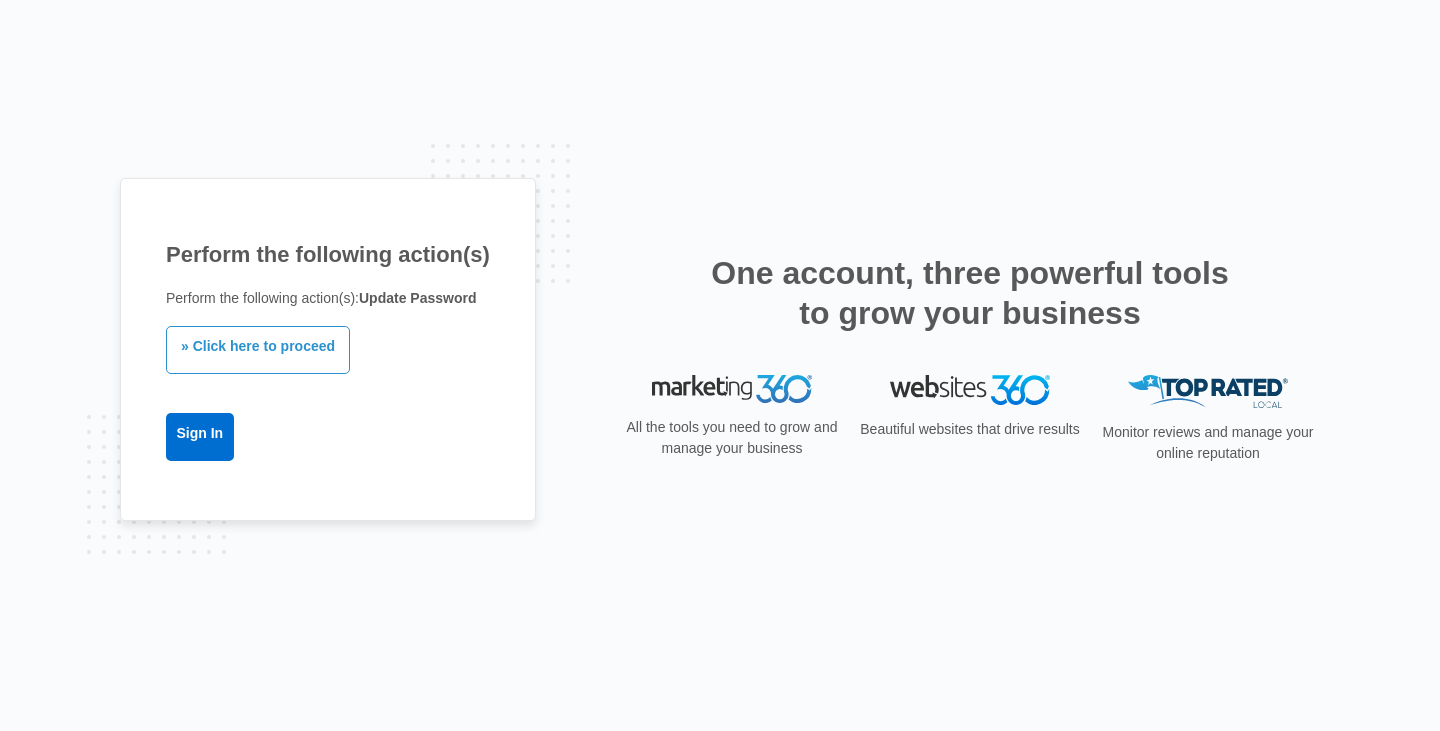 scroll, scrollTop: 0, scrollLeft: 0, axis: both 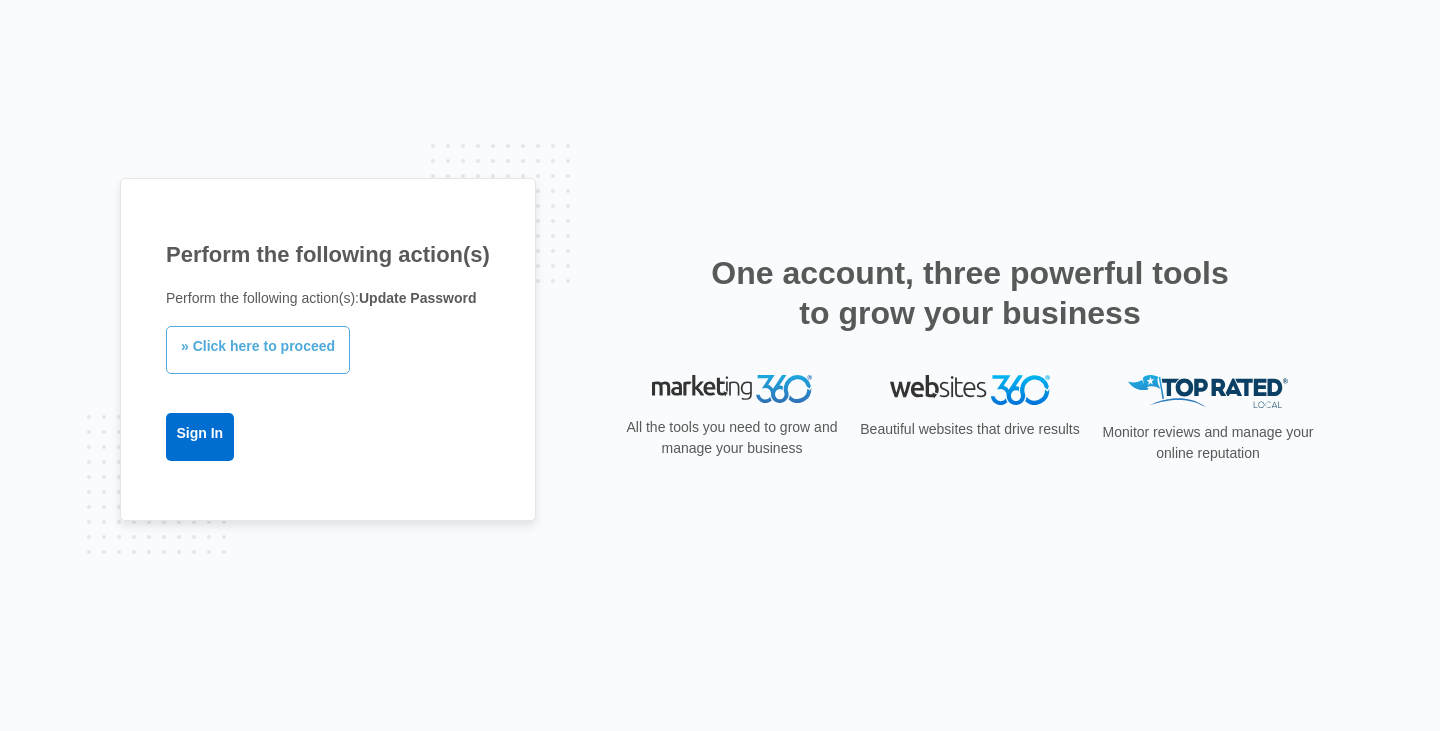 click on "» Click here to proceed" at bounding box center [258, 350] 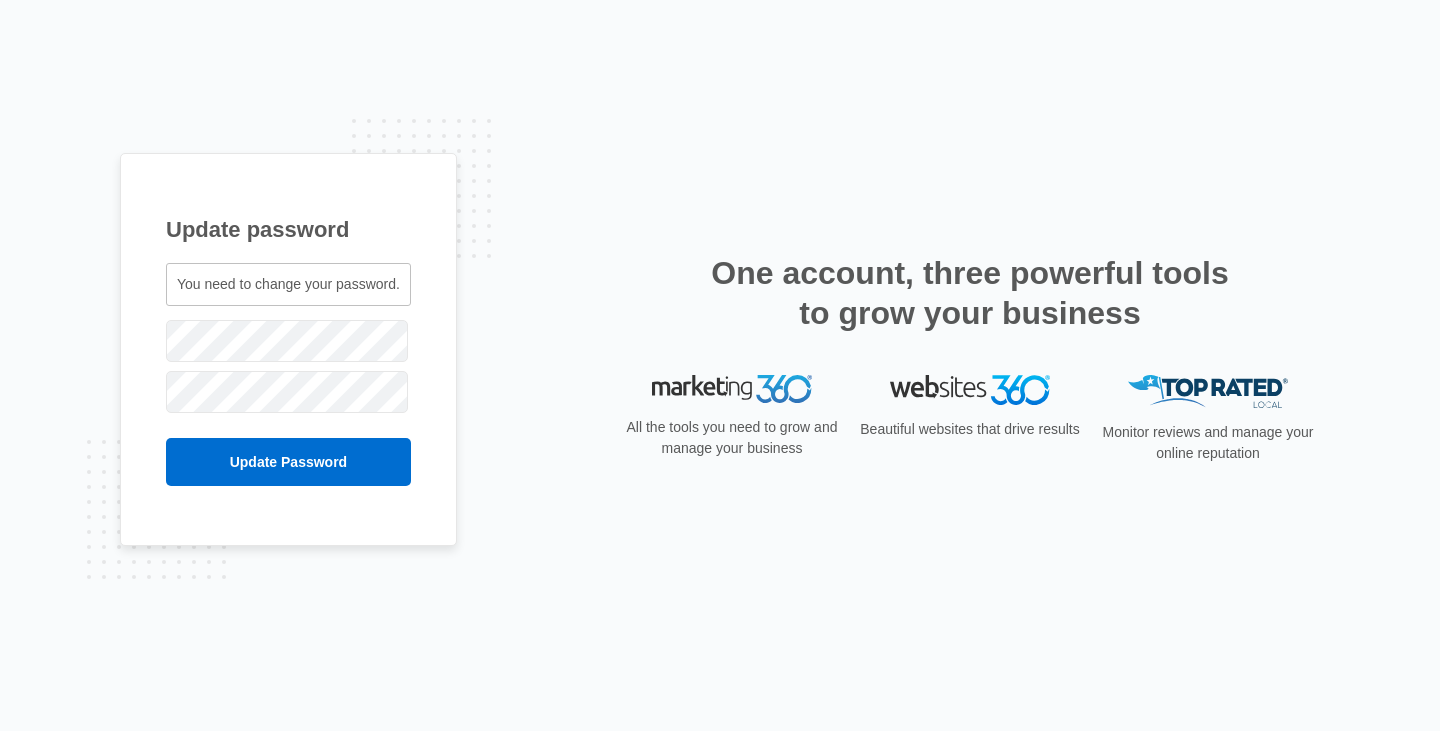 scroll, scrollTop: 0, scrollLeft: 0, axis: both 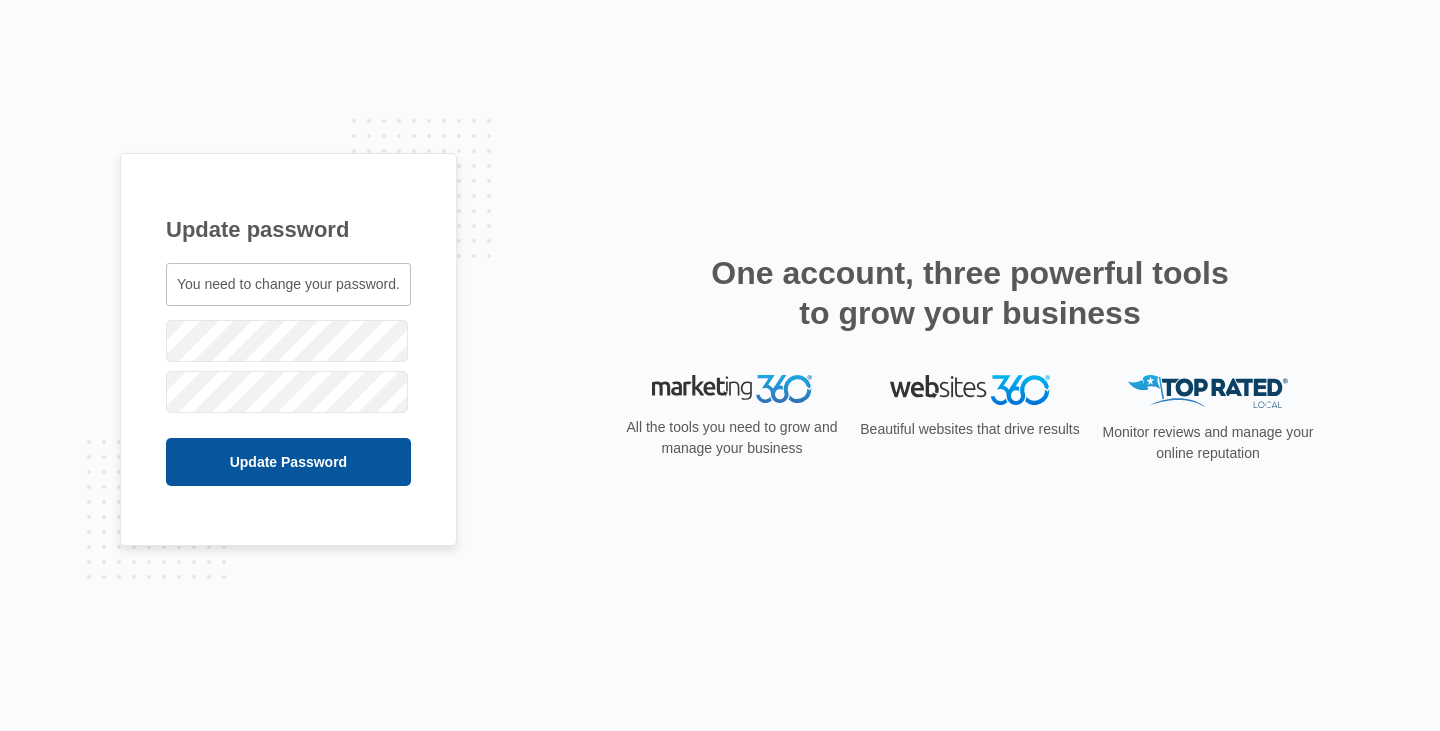 click on "Update Password" at bounding box center (288, 462) 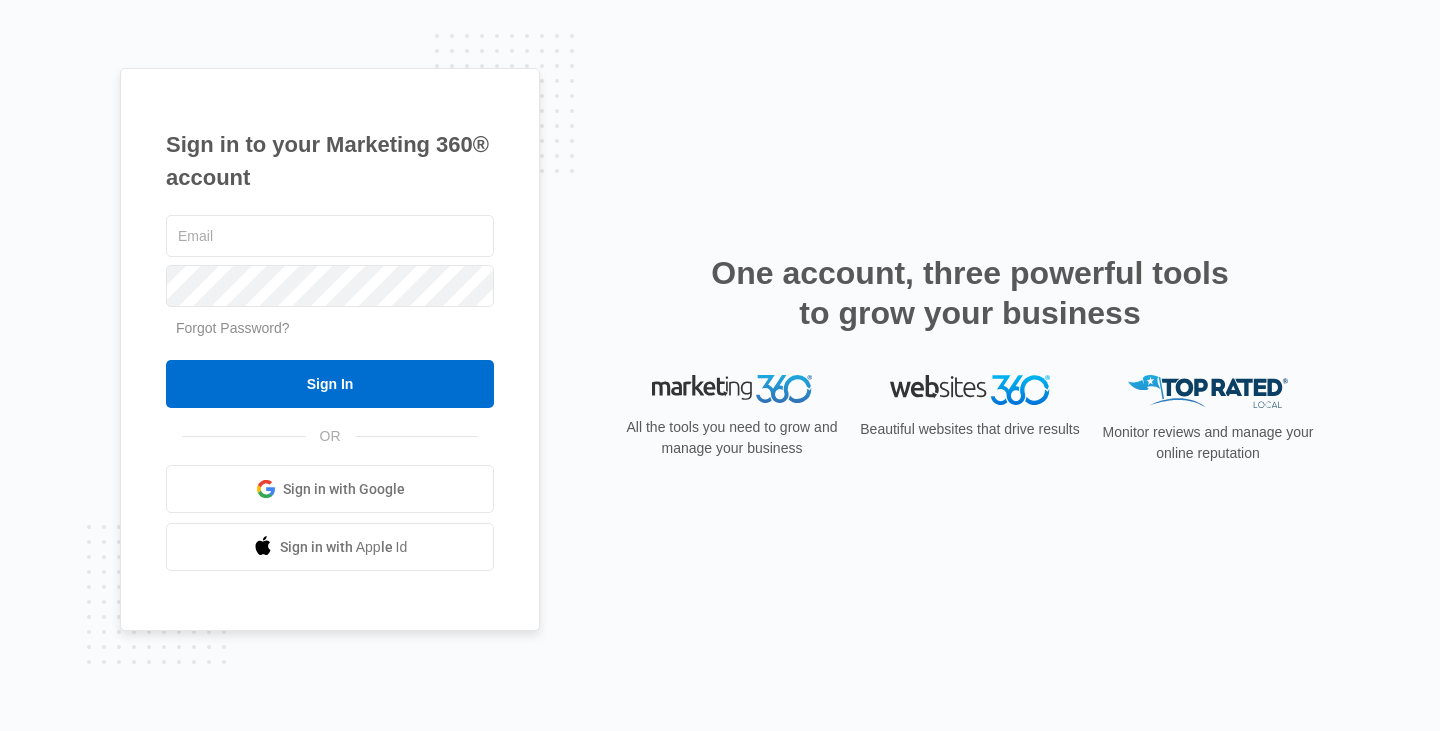 scroll, scrollTop: 0, scrollLeft: 0, axis: both 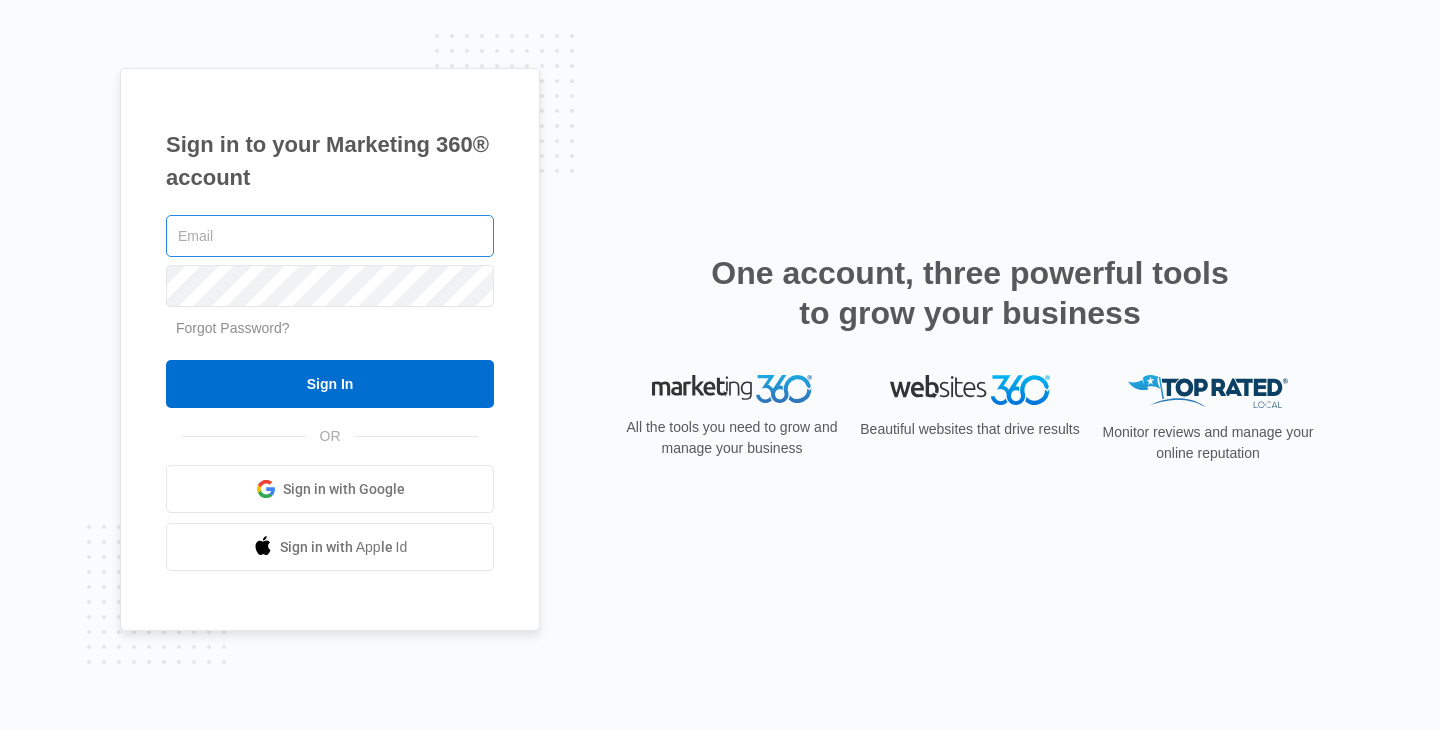 click at bounding box center [330, 236] 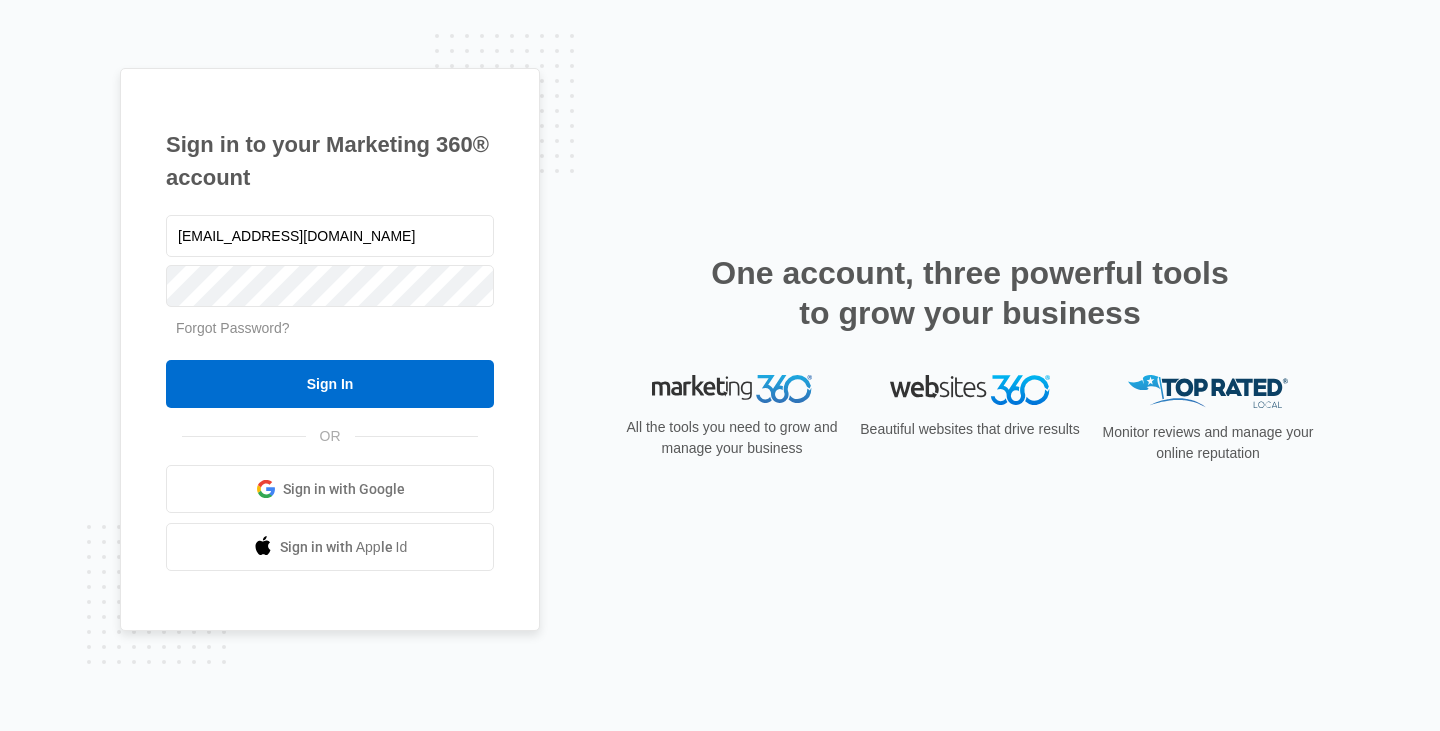 type on "[EMAIL_ADDRESS][DOMAIN_NAME]" 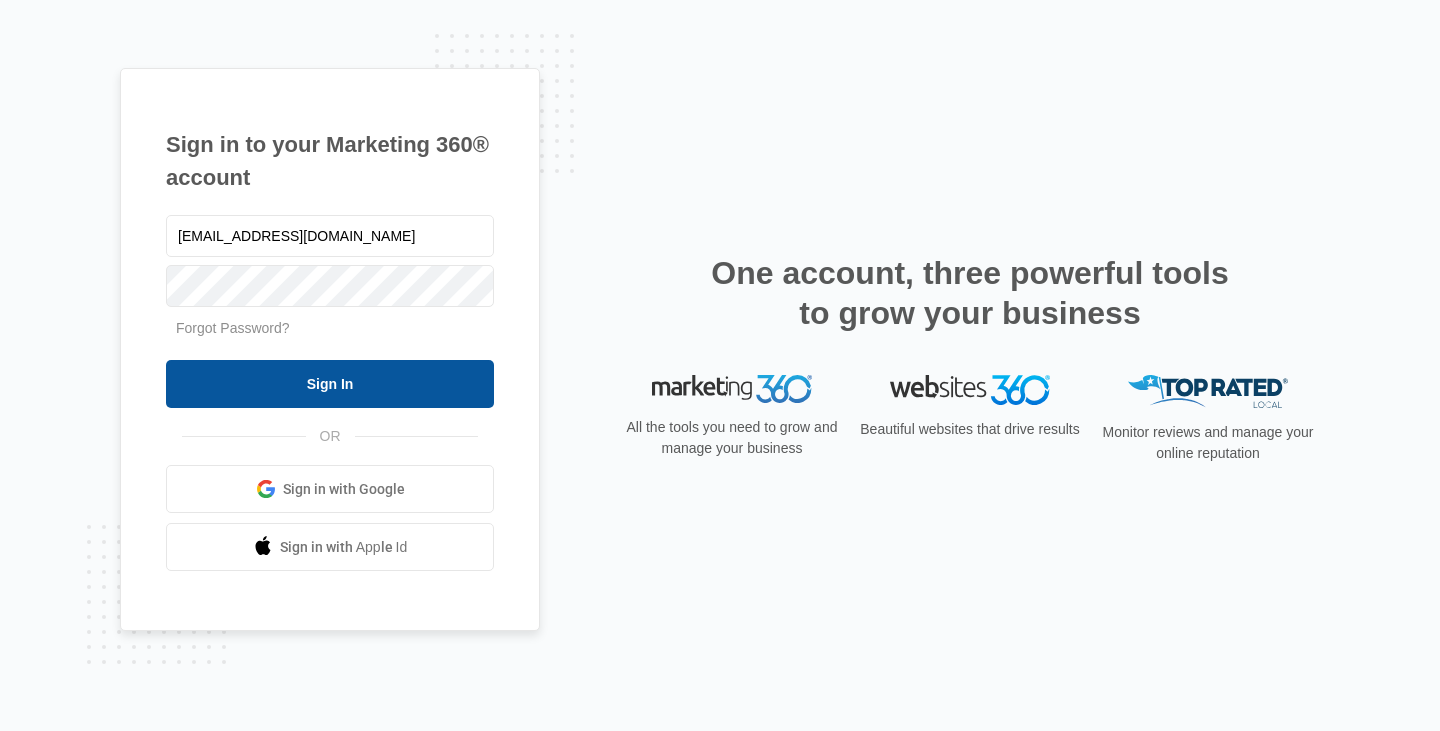 click on "Sign In" at bounding box center (330, 384) 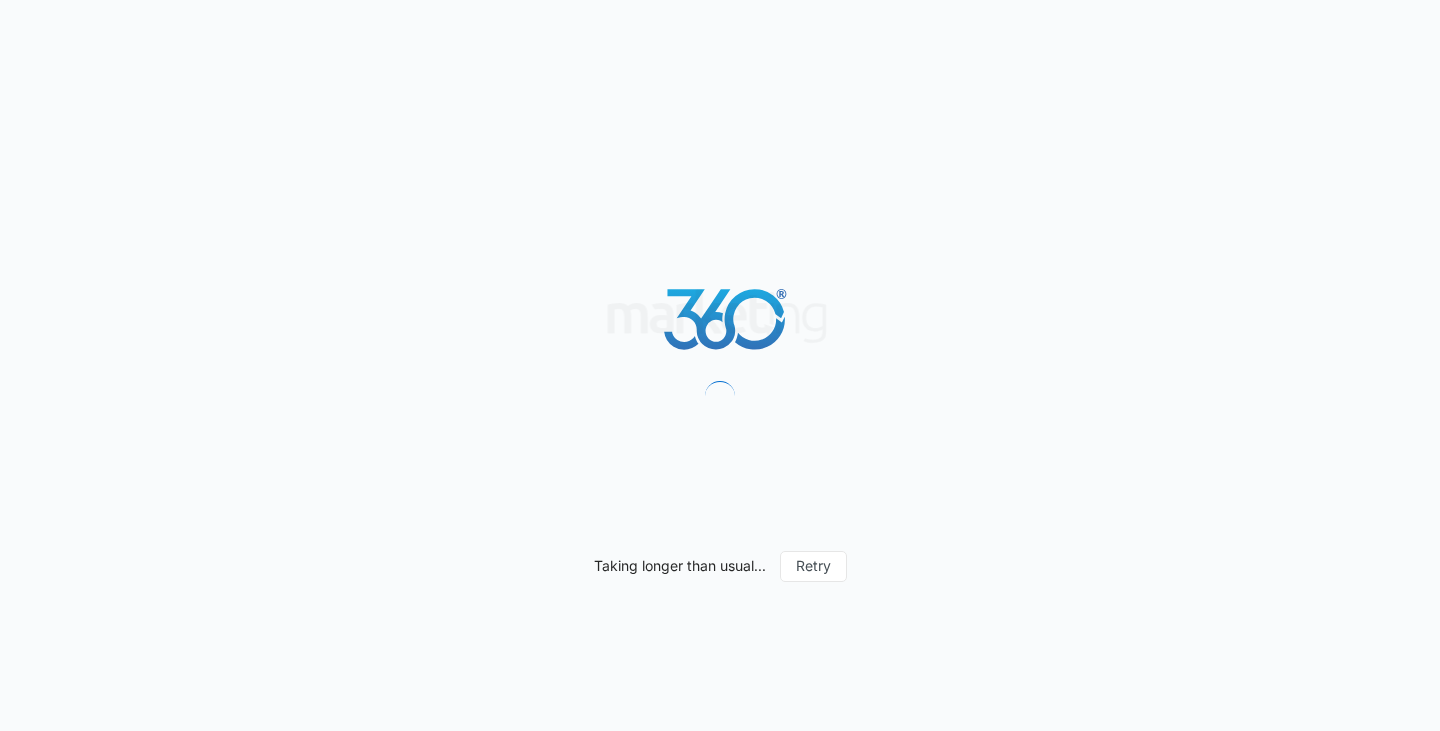 scroll, scrollTop: 0, scrollLeft: 0, axis: both 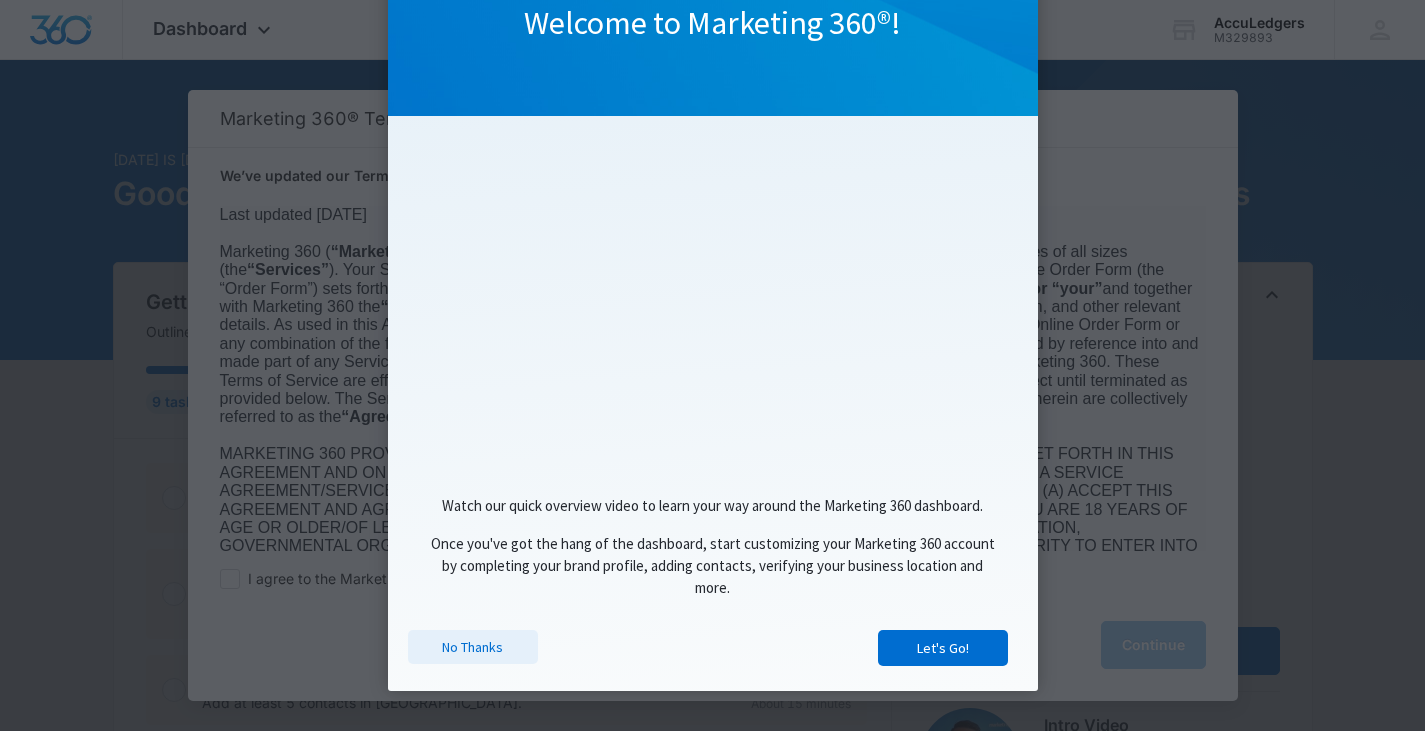 click on "No Thanks" at bounding box center [473, 647] 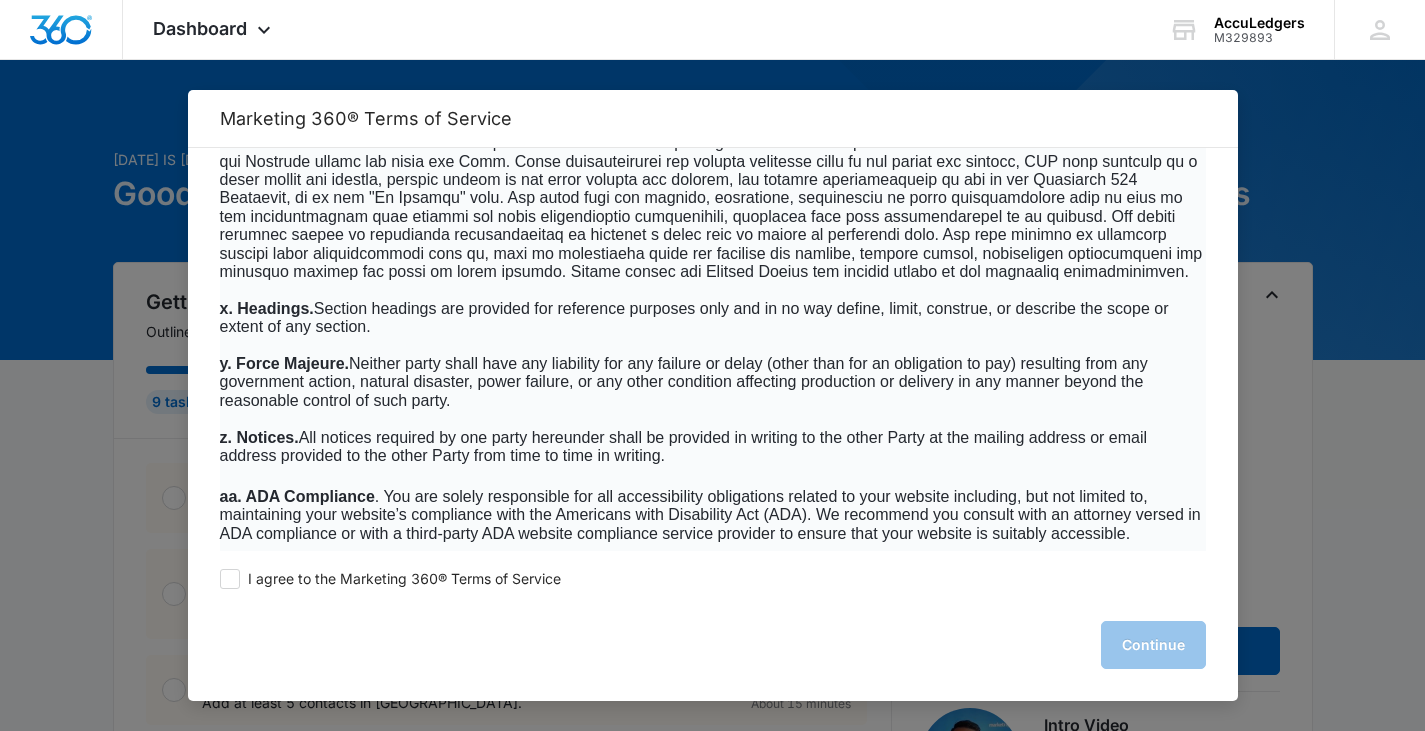 scroll, scrollTop: 12980, scrollLeft: 0, axis: vertical 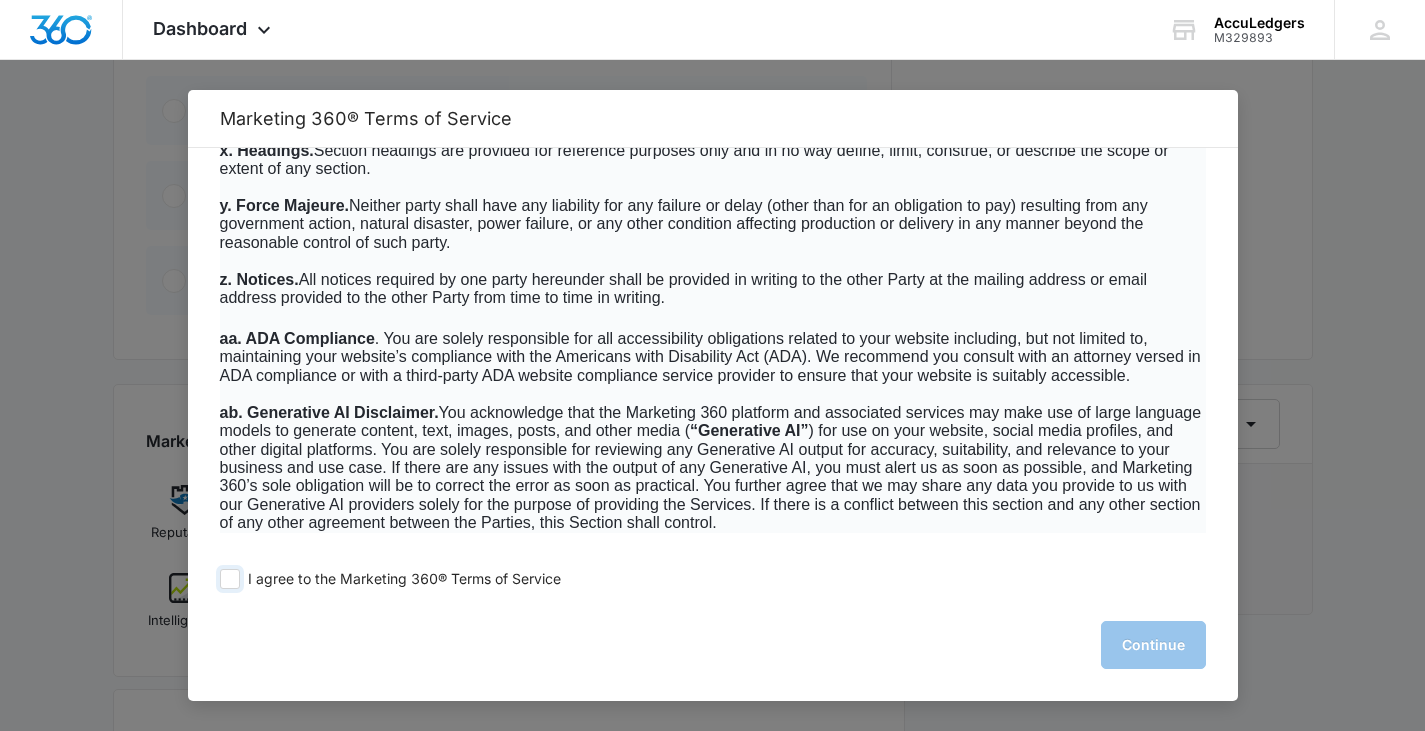 click at bounding box center [230, 579] 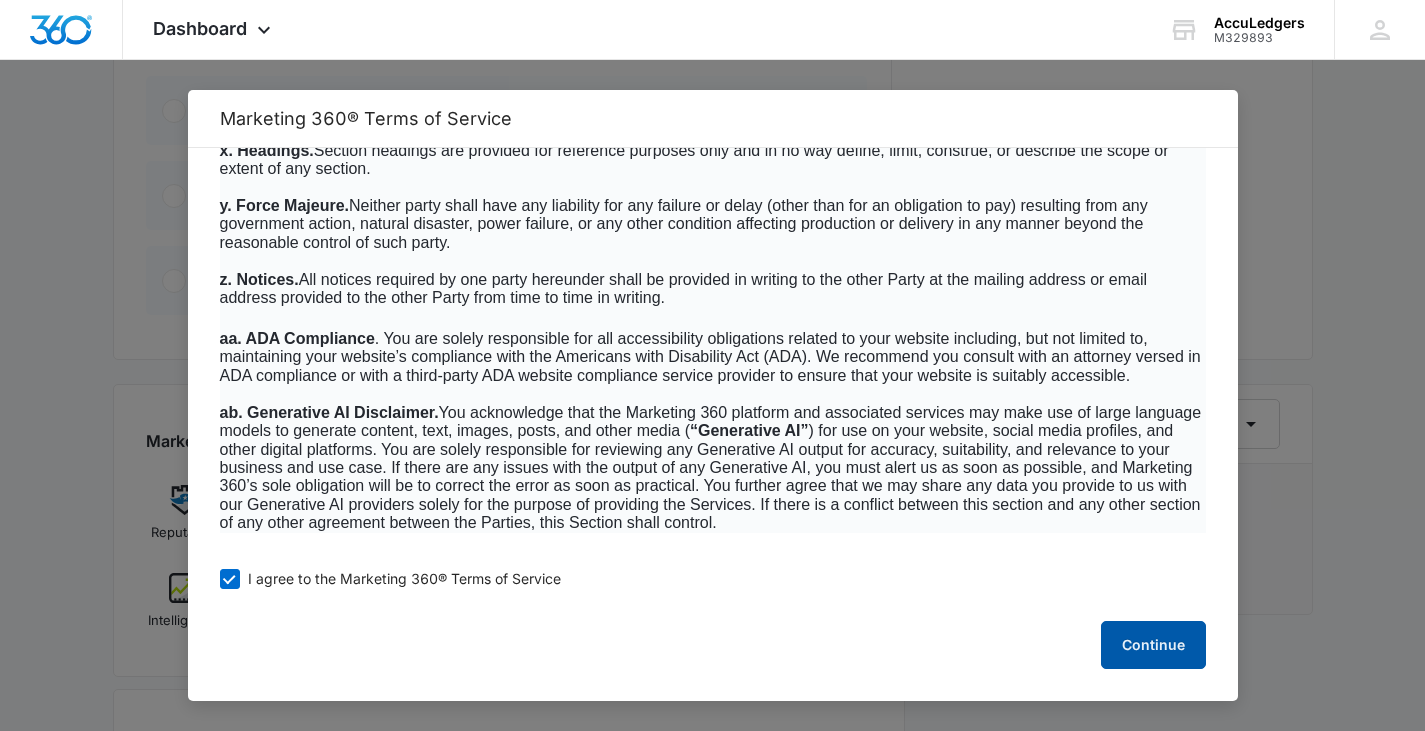 click on "Continue" at bounding box center [1153, 645] 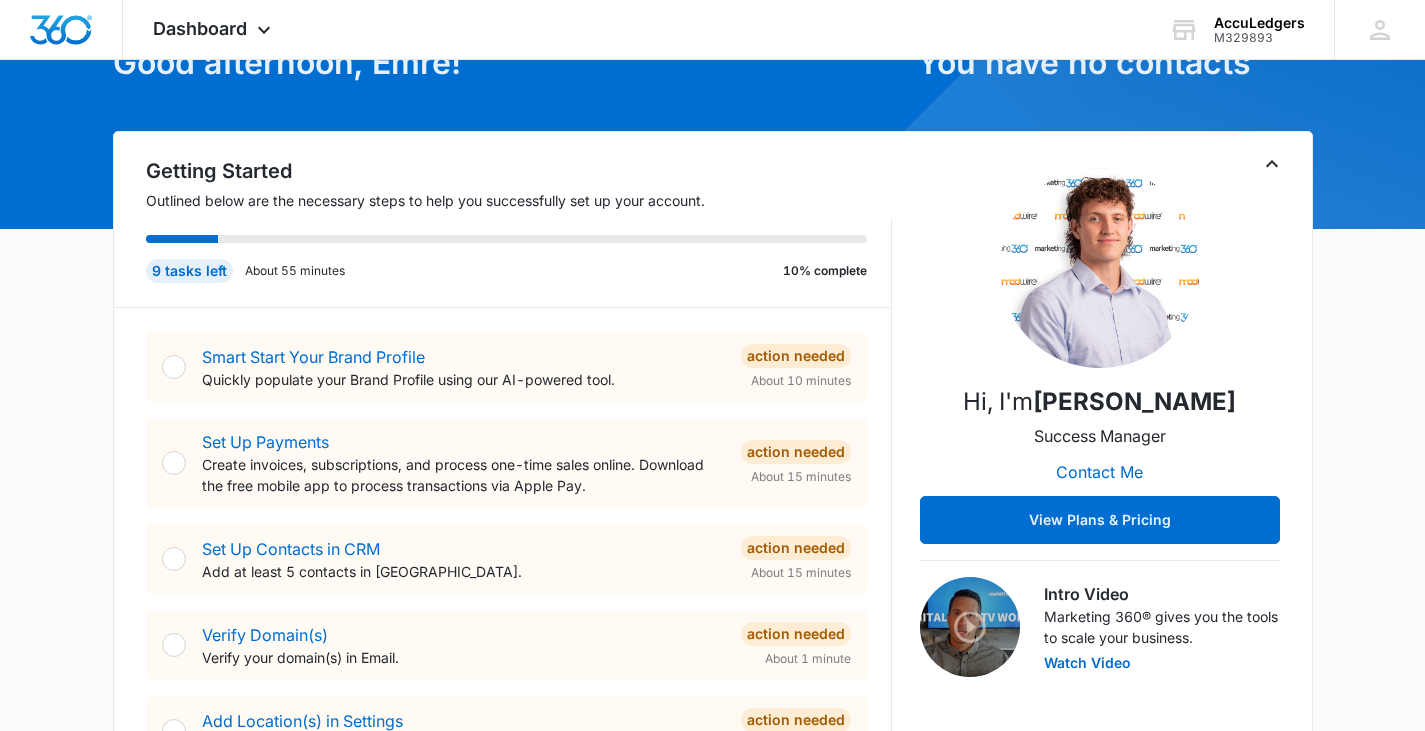 scroll, scrollTop: 134, scrollLeft: 0, axis: vertical 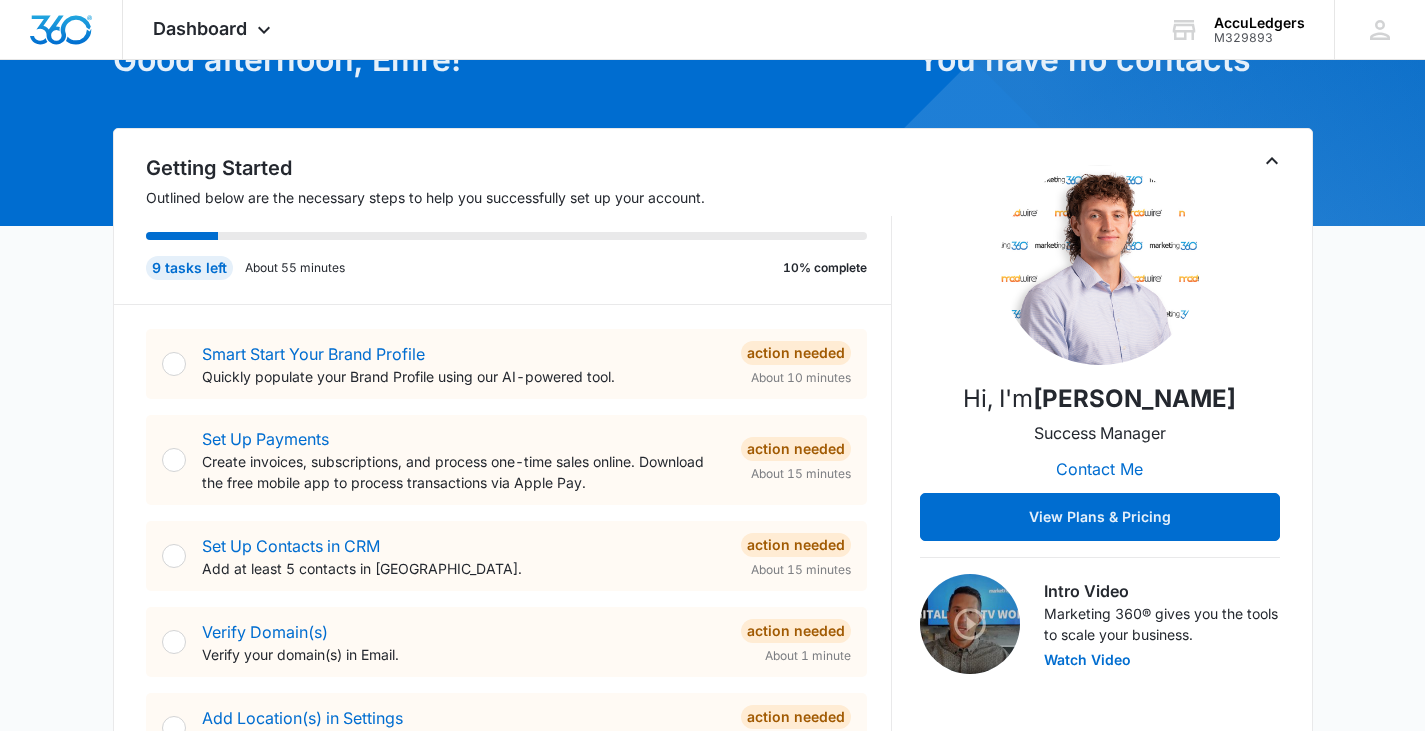 click at bounding box center [174, 364] 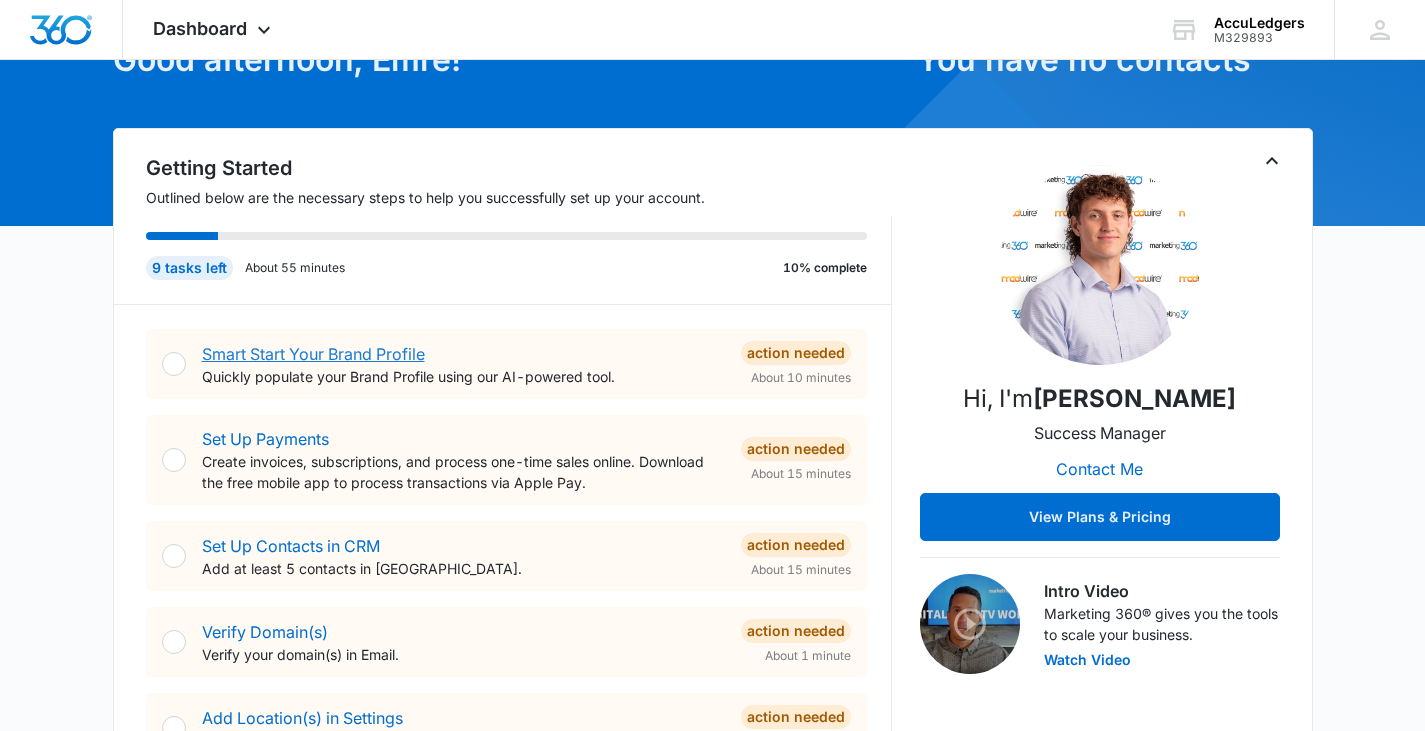 click on "Smart Start Your Brand Profile" at bounding box center (313, 354) 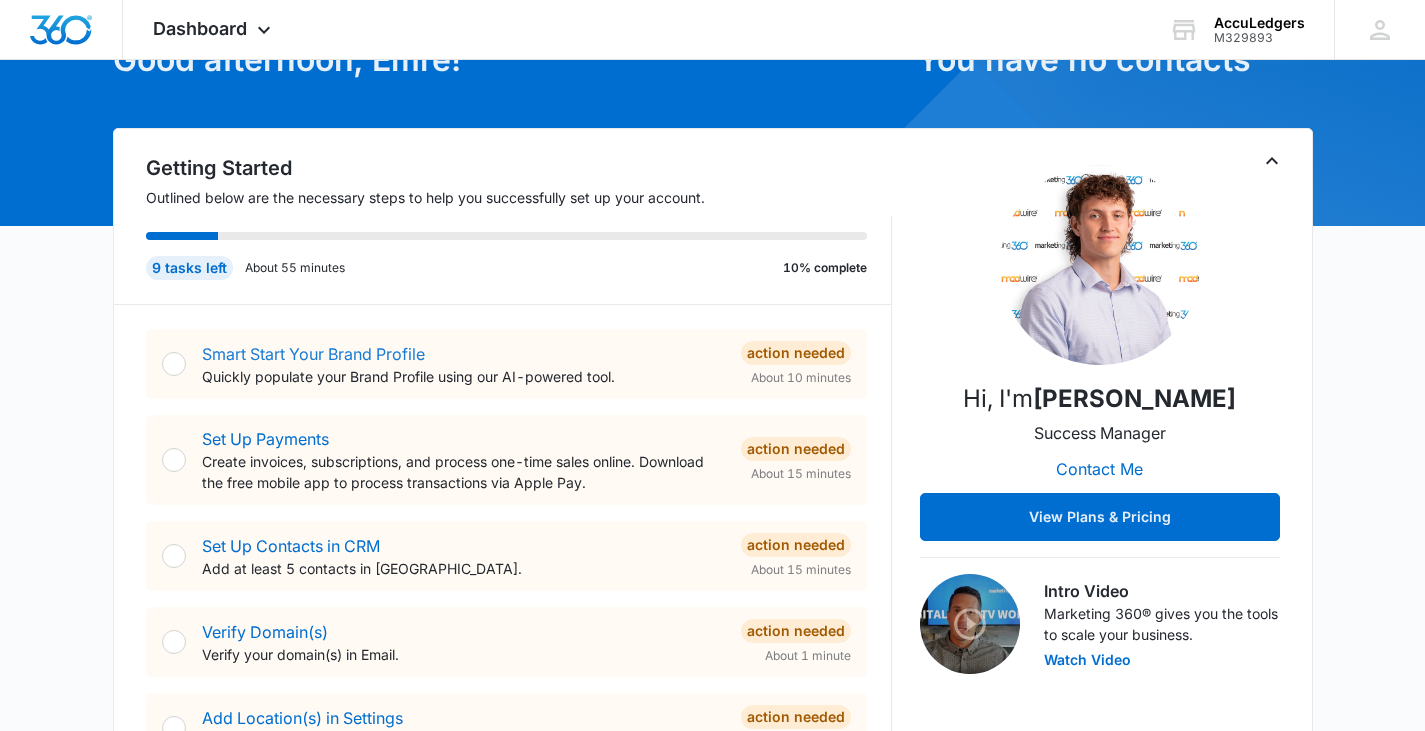 scroll, scrollTop: 0, scrollLeft: 0, axis: both 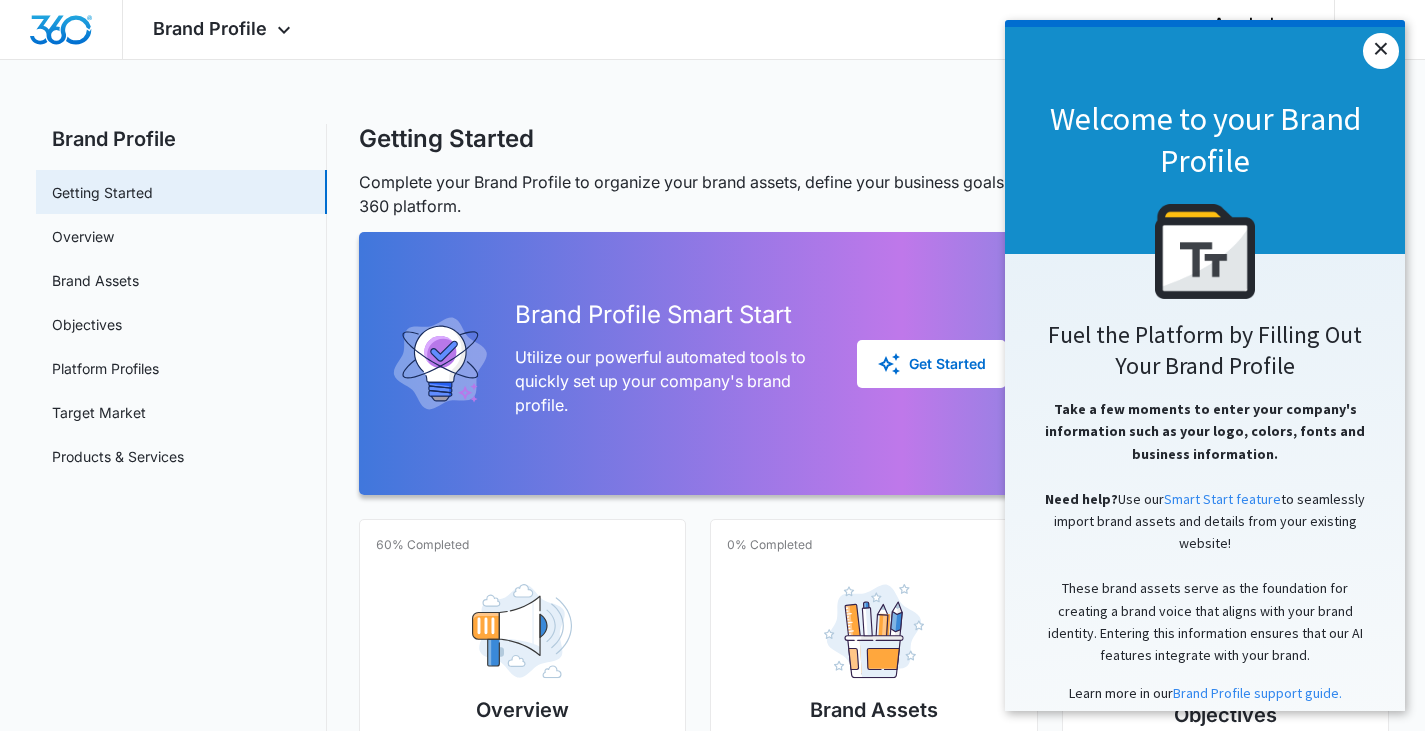 click on "×" at bounding box center (1381, 51) 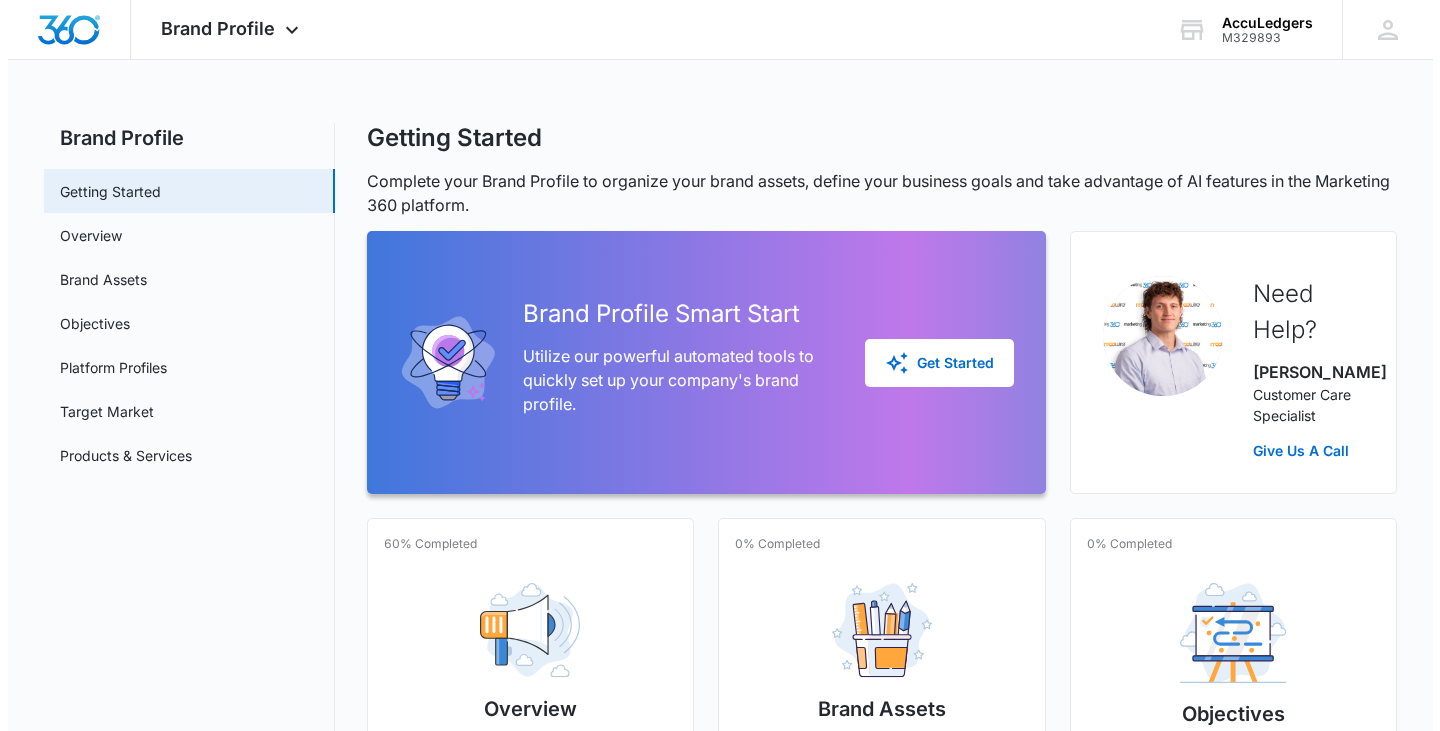 scroll, scrollTop: 0, scrollLeft: 0, axis: both 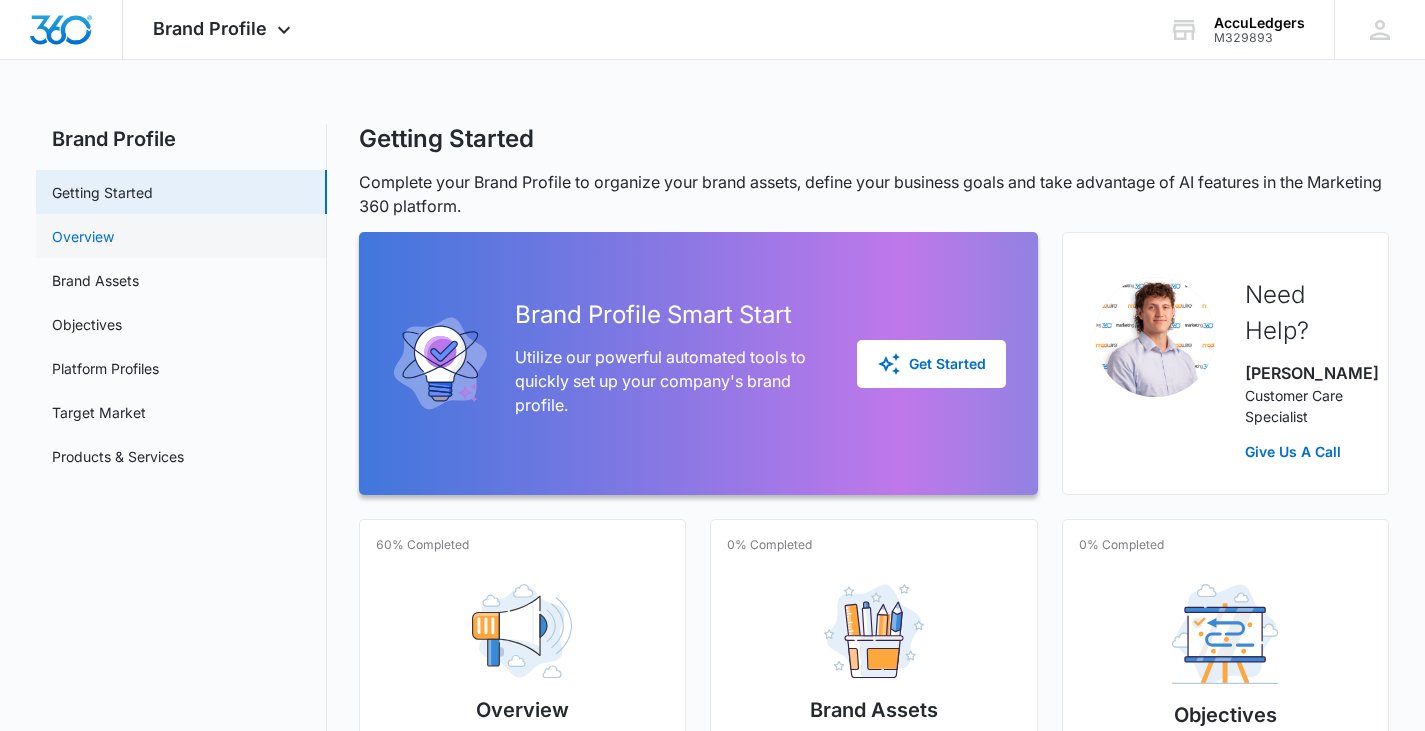 click on "Overview" at bounding box center (83, 236) 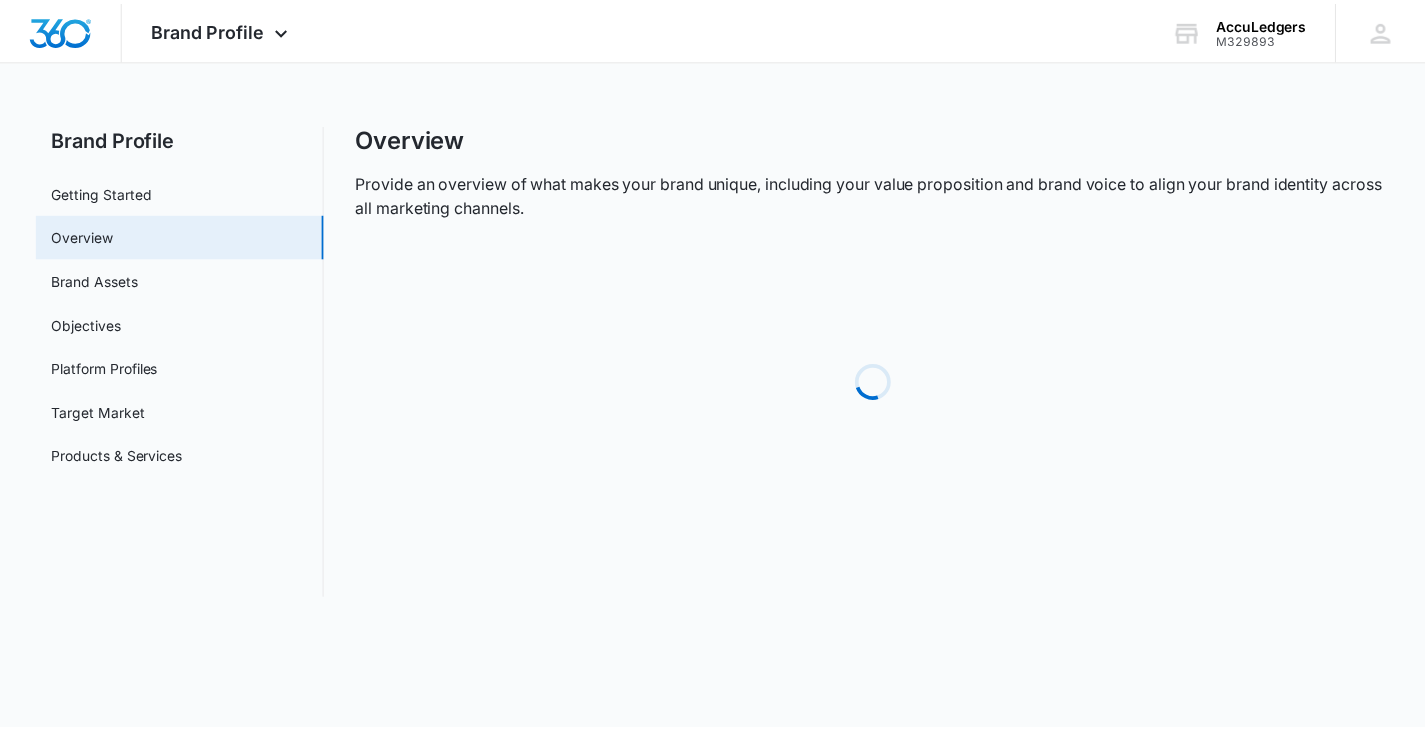 scroll, scrollTop: 0, scrollLeft: 0, axis: both 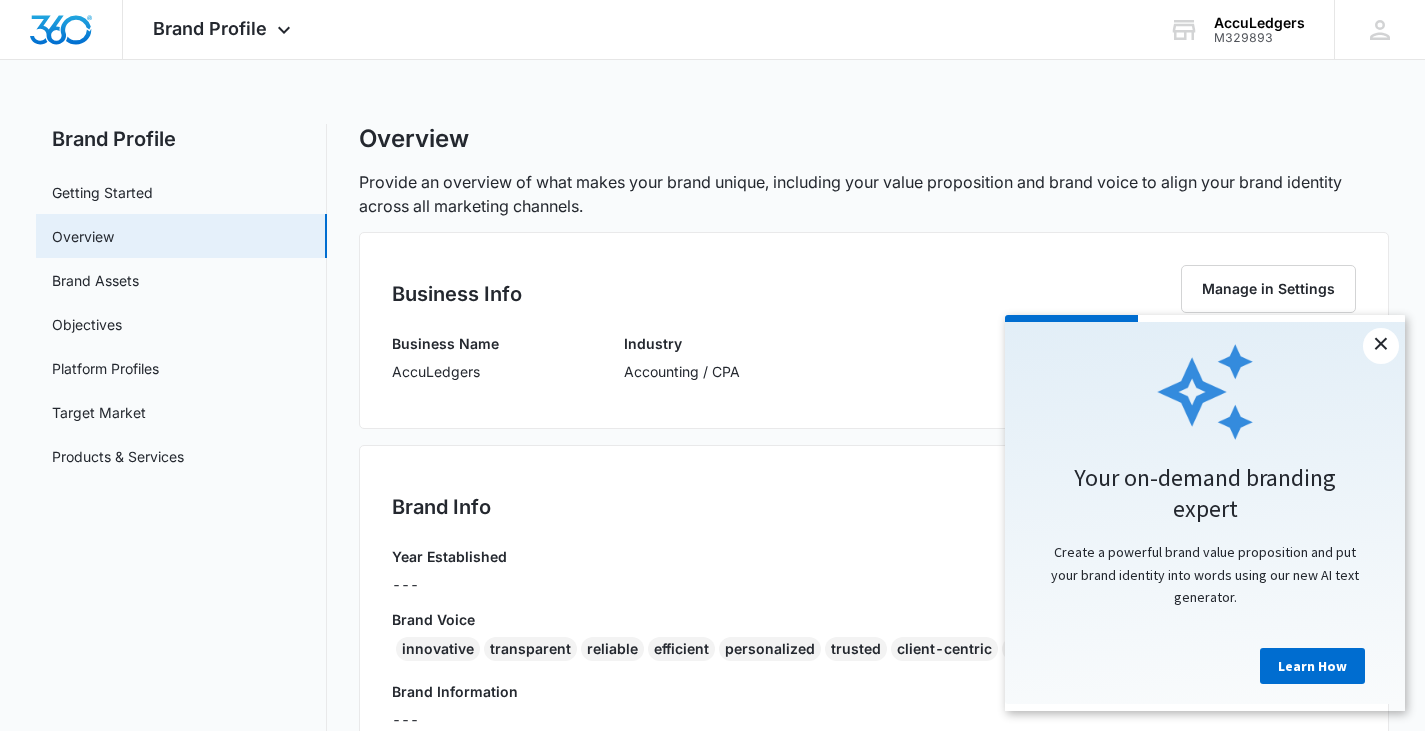 click on "×" at bounding box center (1381, 346) 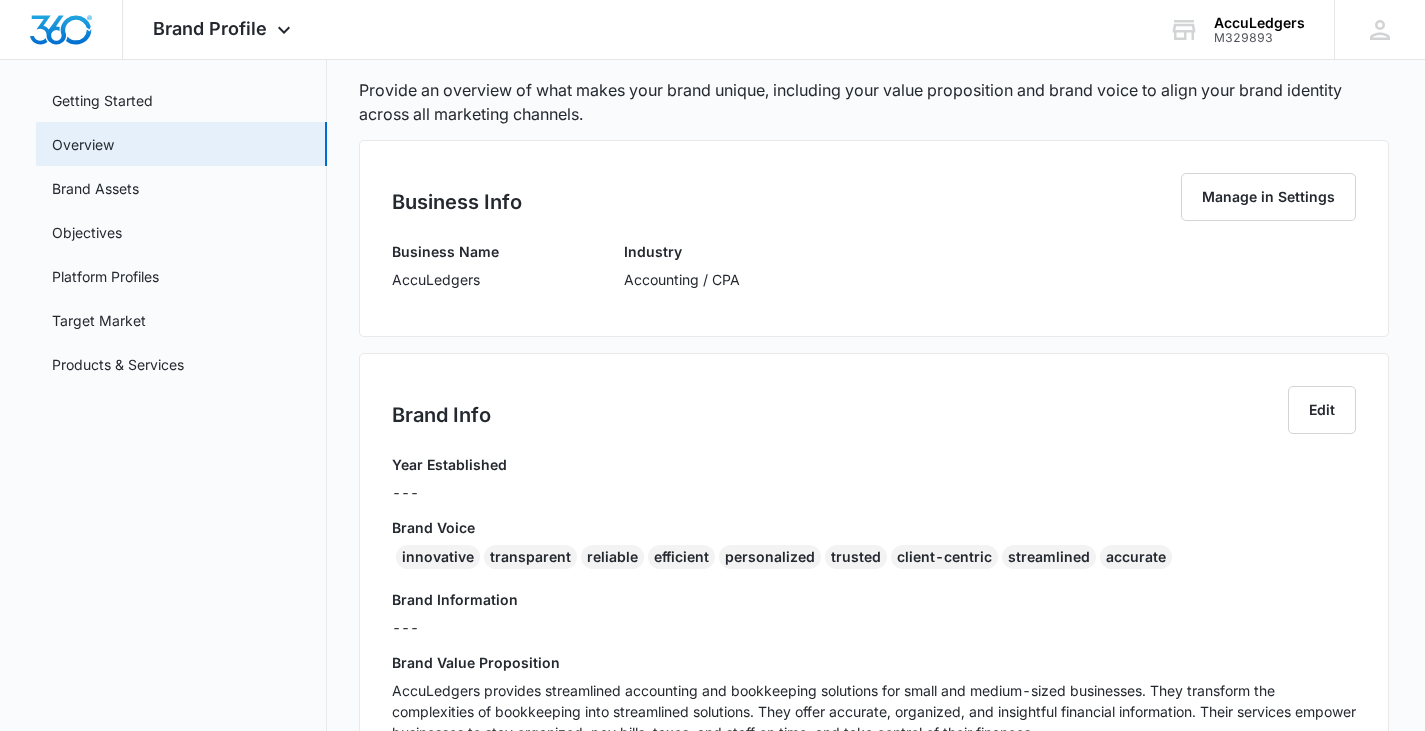 scroll, scrollTop: 94, scrollLeft: 0, axis: vertical 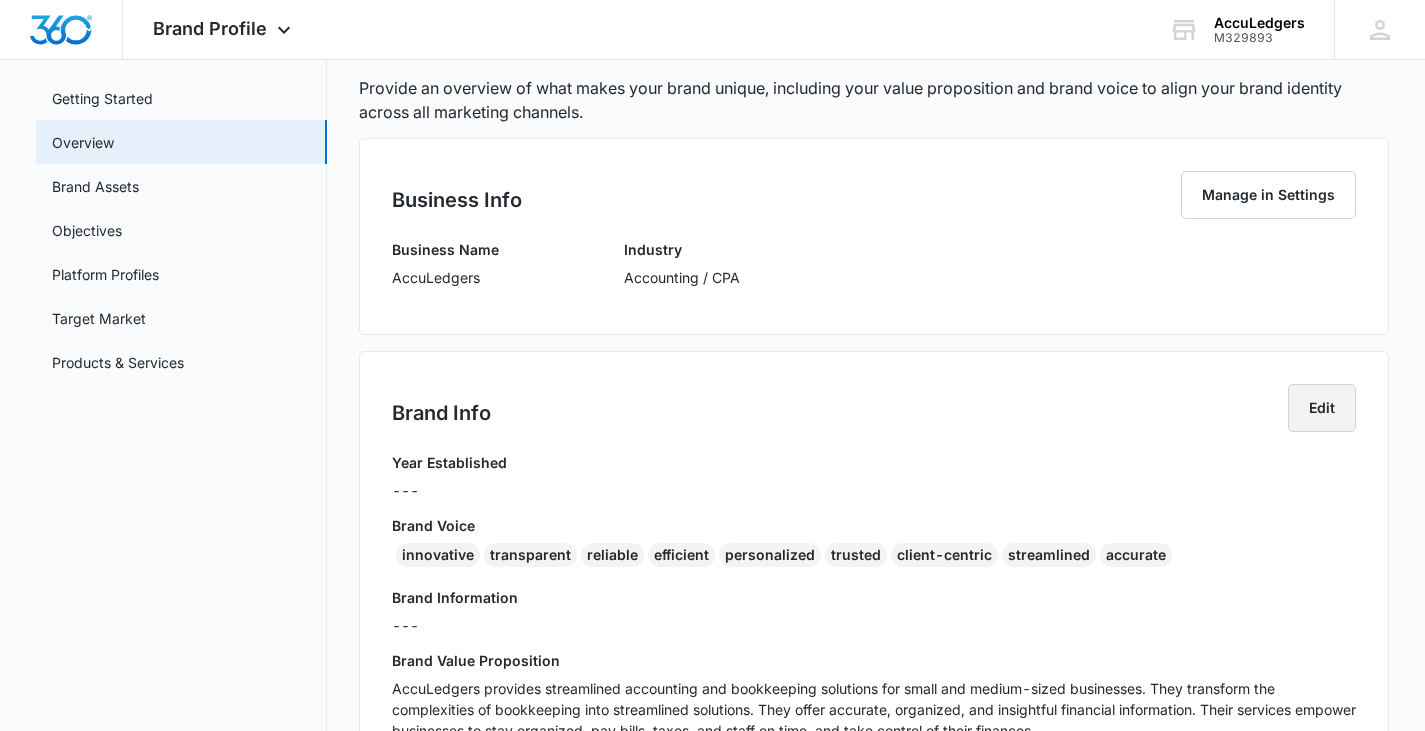 click on "Edit" at bounding box center (1322, 408) 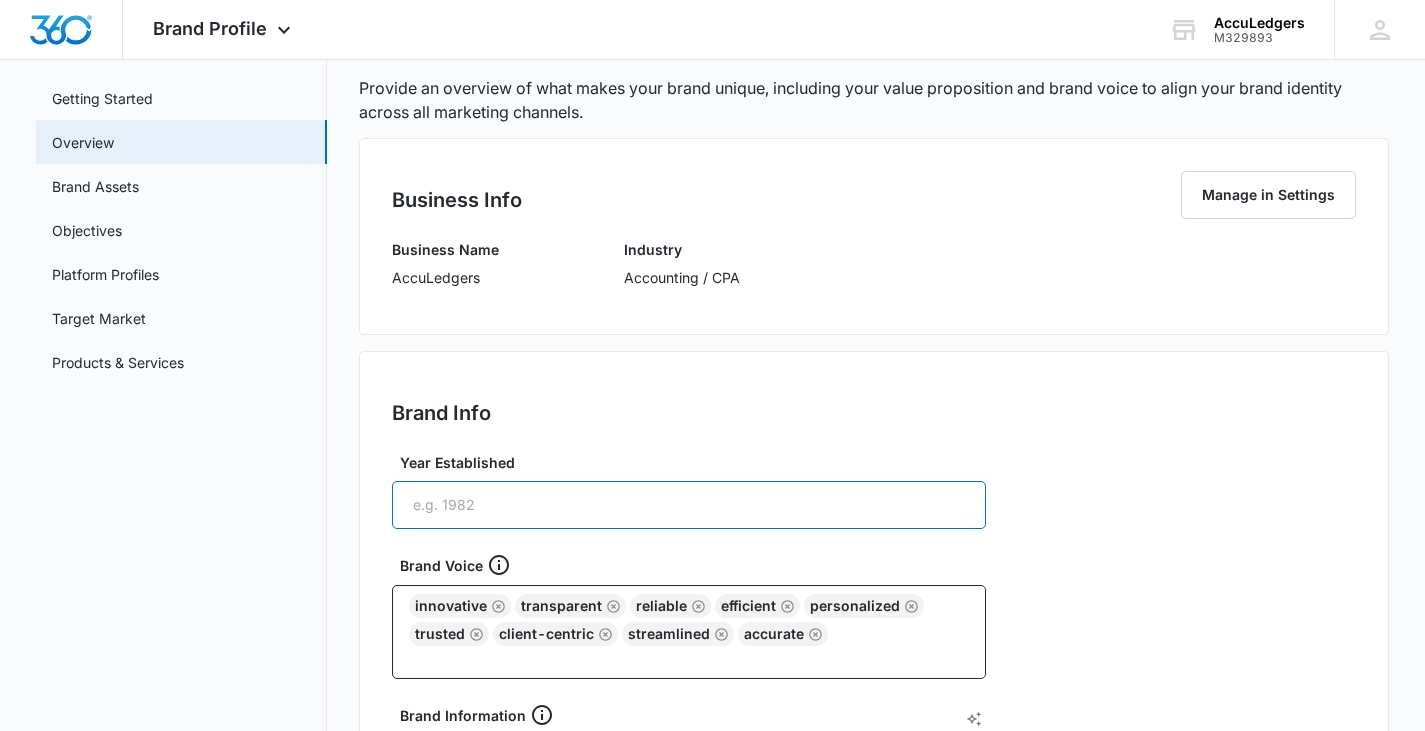 click on "Year Established" at bounding box center (689, 505) 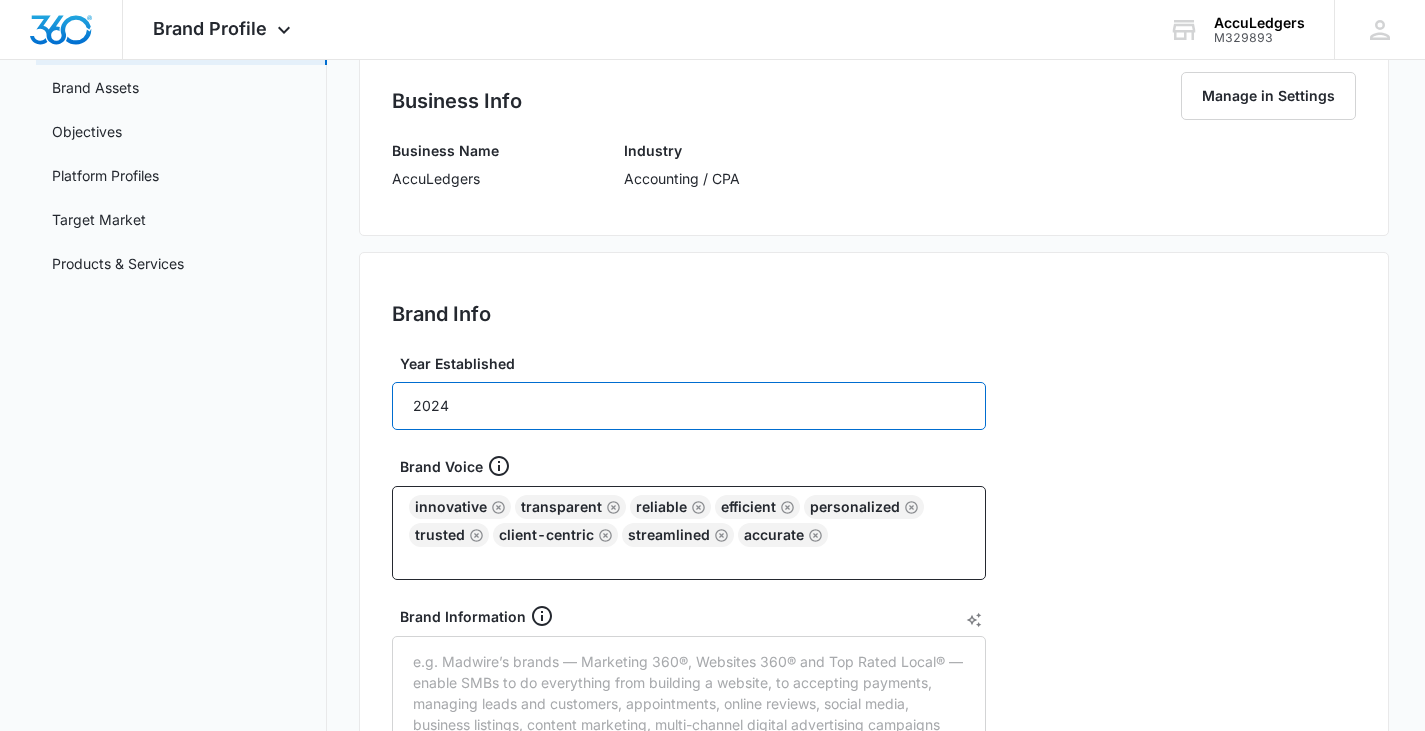 scroll, scrollTop: 194, scrollLeft: 0, axis: vertical 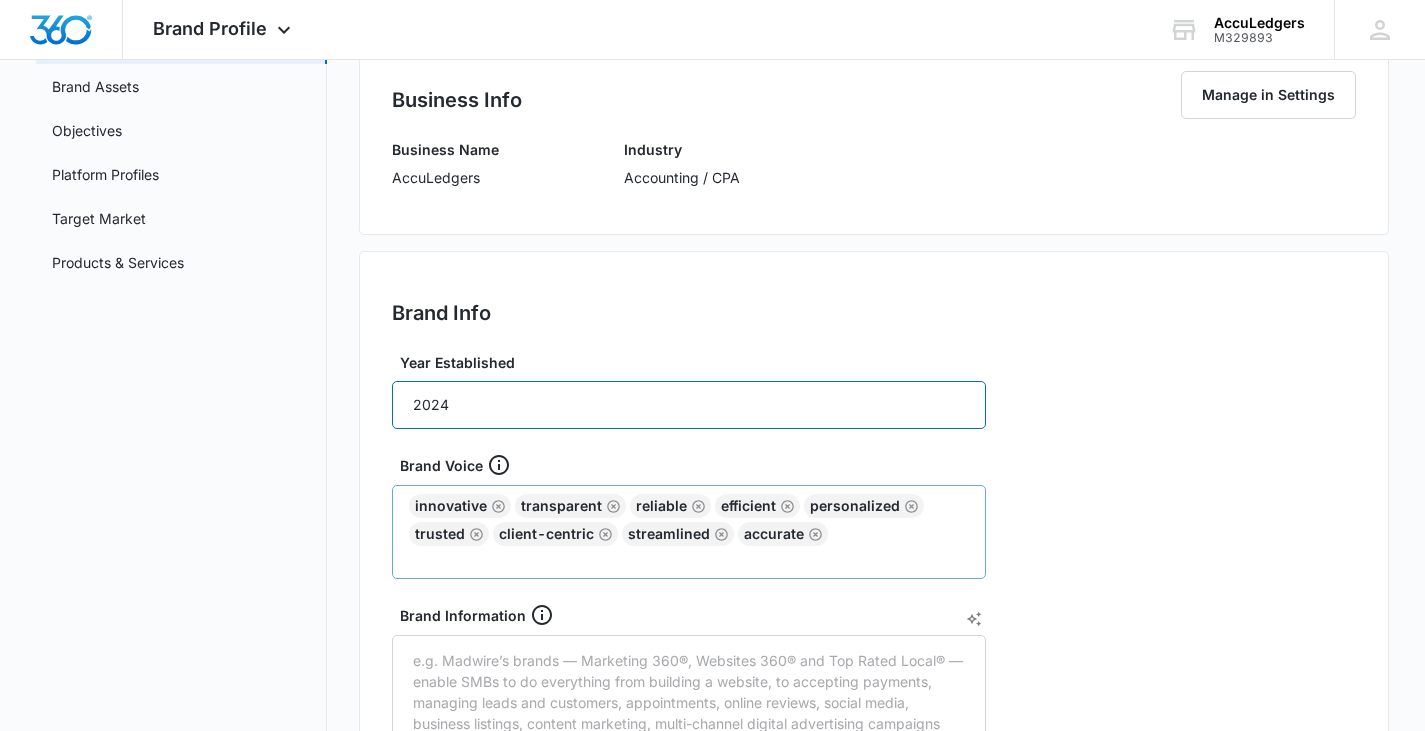 type on "2024" 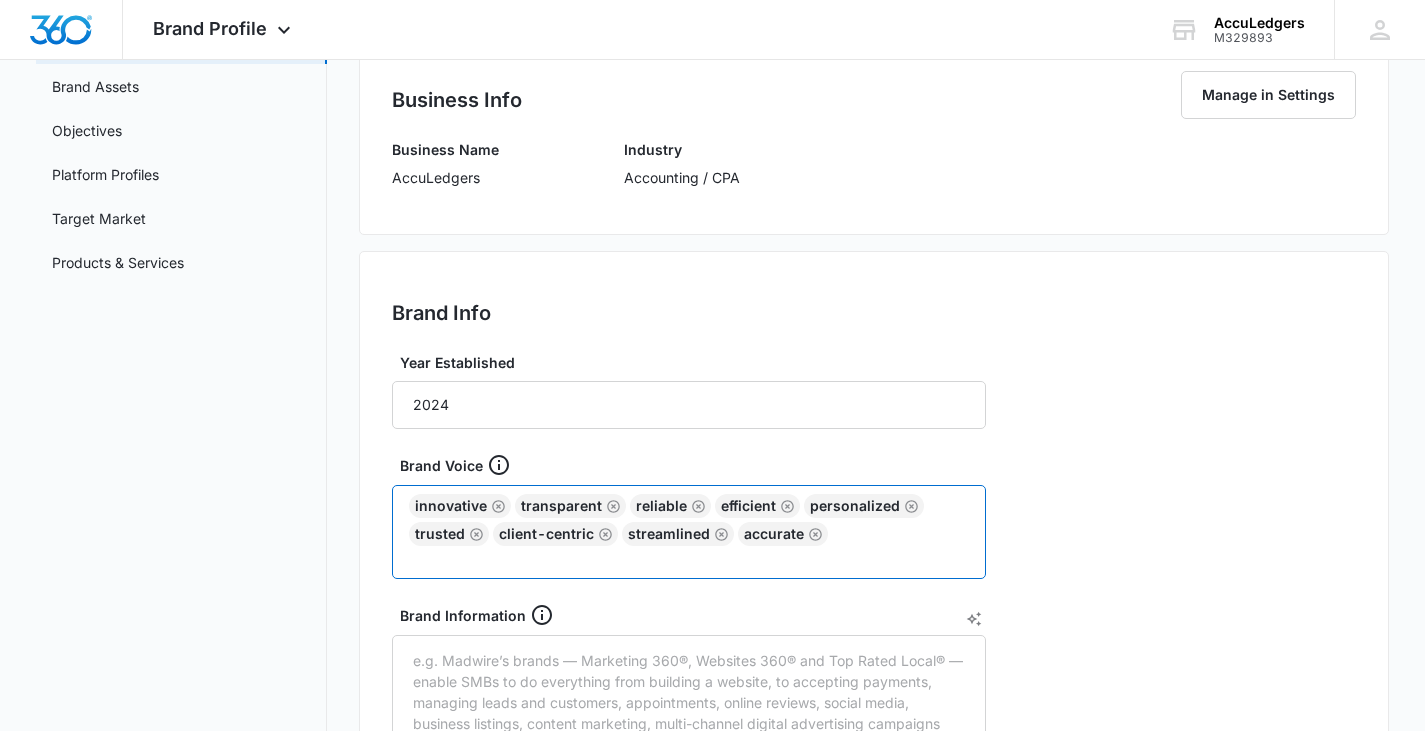 click at bounding box center [691, 558] 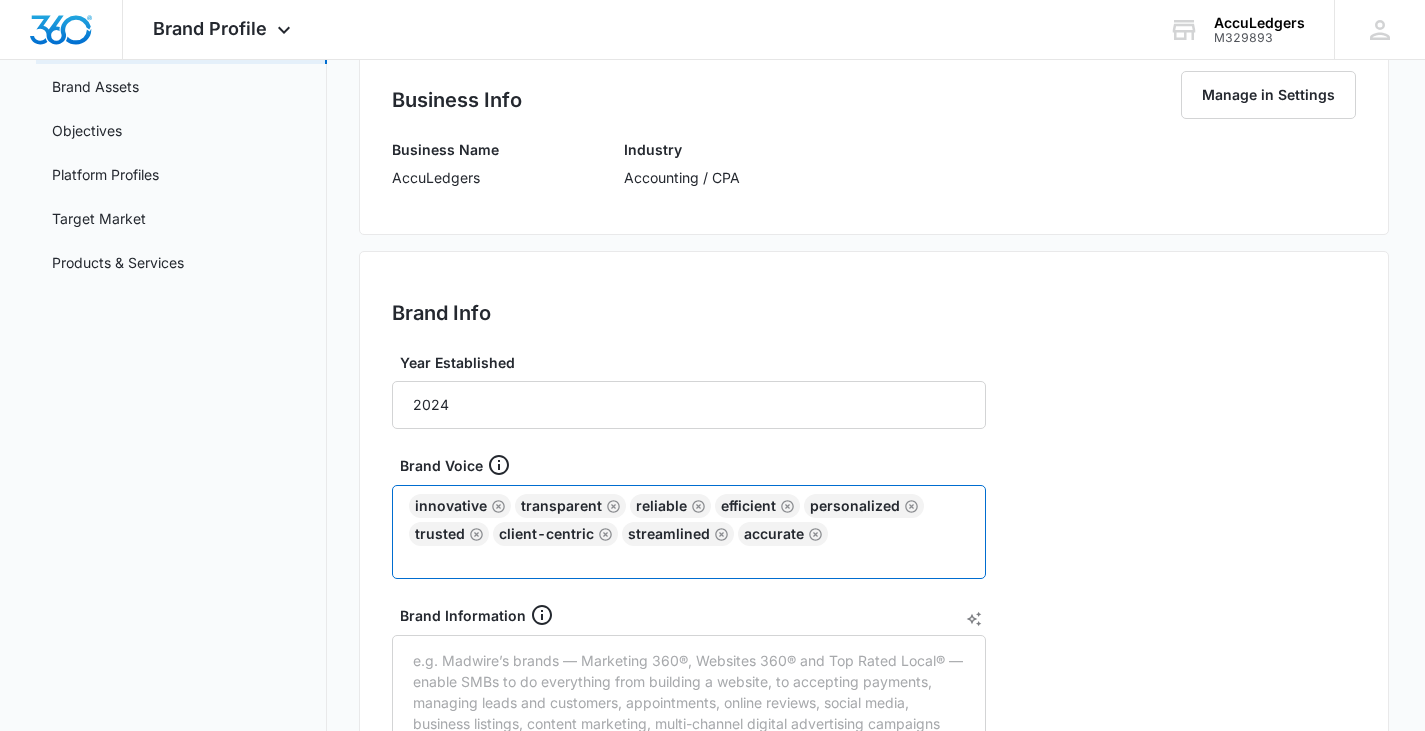 click at bounding box center (691, 558) 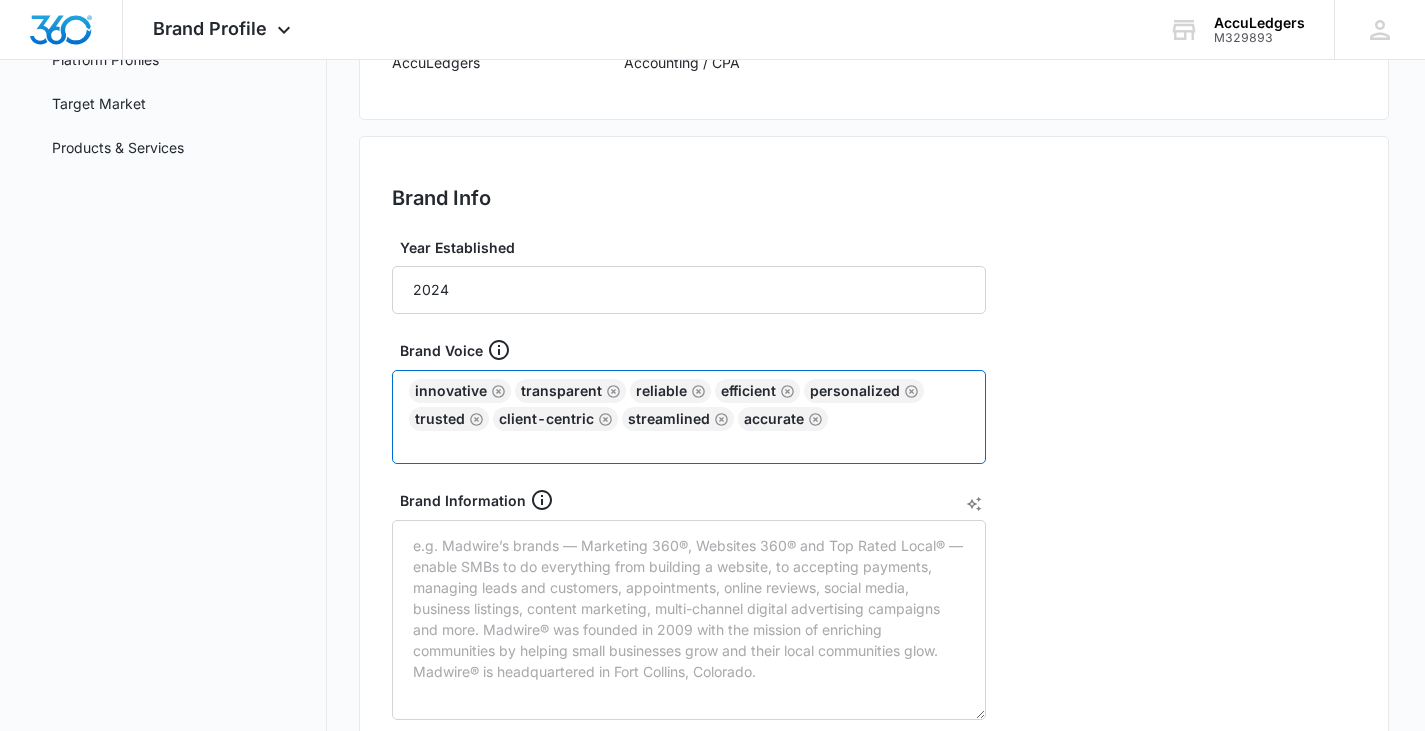 scroll, scrollTop: 310, scrollLeft: 0, axis: vertical 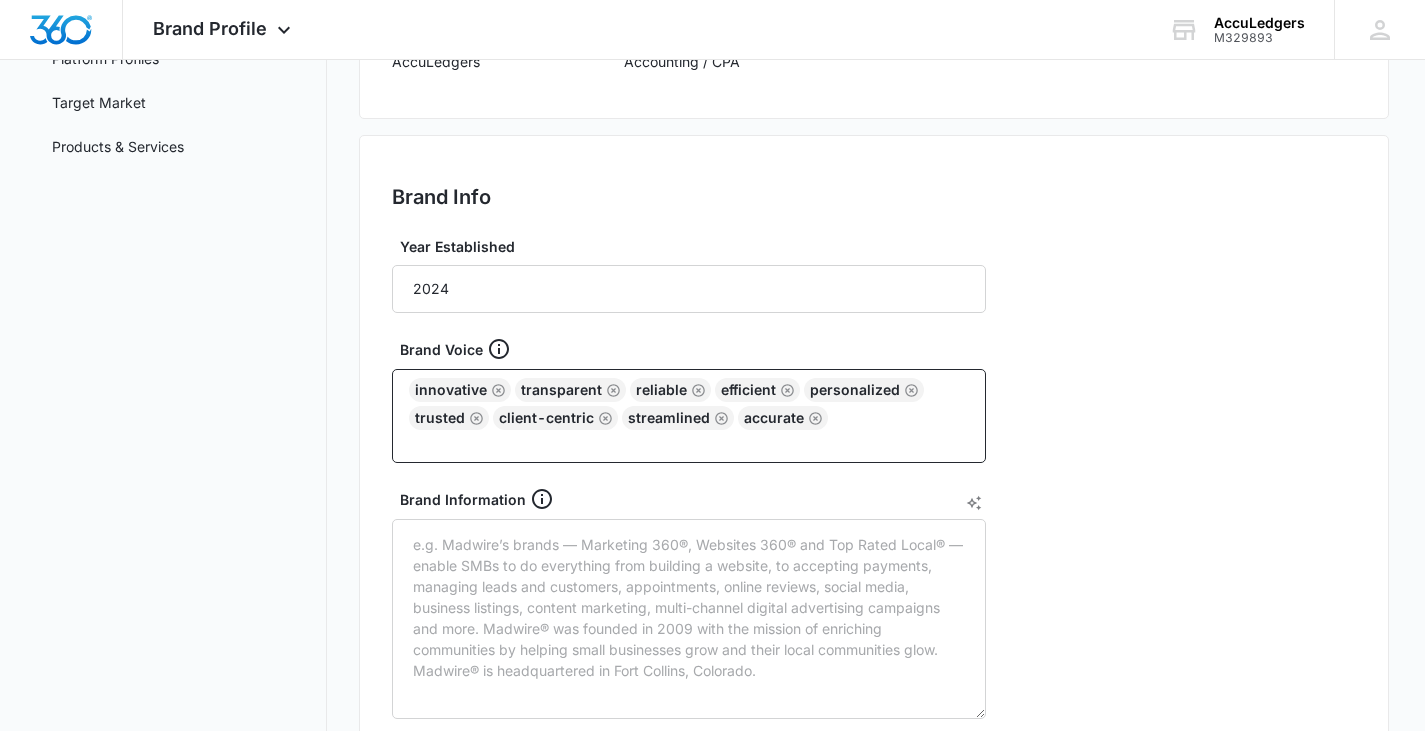 click on "Brand Info Edit Year Established 2024 Brand Voice innovative transparent reliable efficient personalized trusted client-centric streamlined accurate Brand Information Brand Value Proposition AccuLedgers provides streamlined accounting and bookkeeping solutions for small and medium-sized businesses. They transform the complexities of bookkeeping into streamlined solutions. They offer accurate, organized, and insightful financial information. Their services empower businesses to stay organized, pay bills, taxes, and staff on time, and take control of their finances. Brand Slogan Your Trusted Online Accounting Partner Cancel Save" at bounding box center (874, 650) 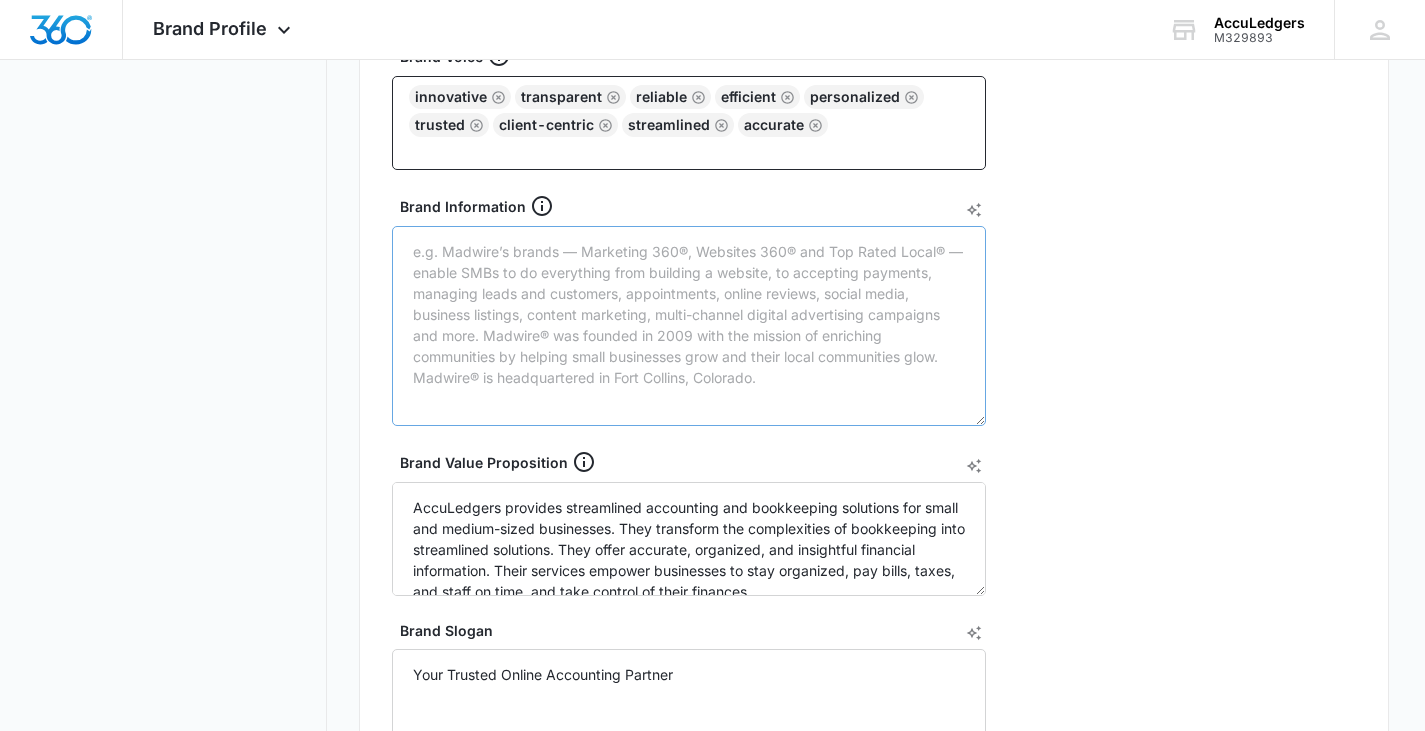 scroll, scrollTop: 604, scrollLeft: 0, axis: vertical 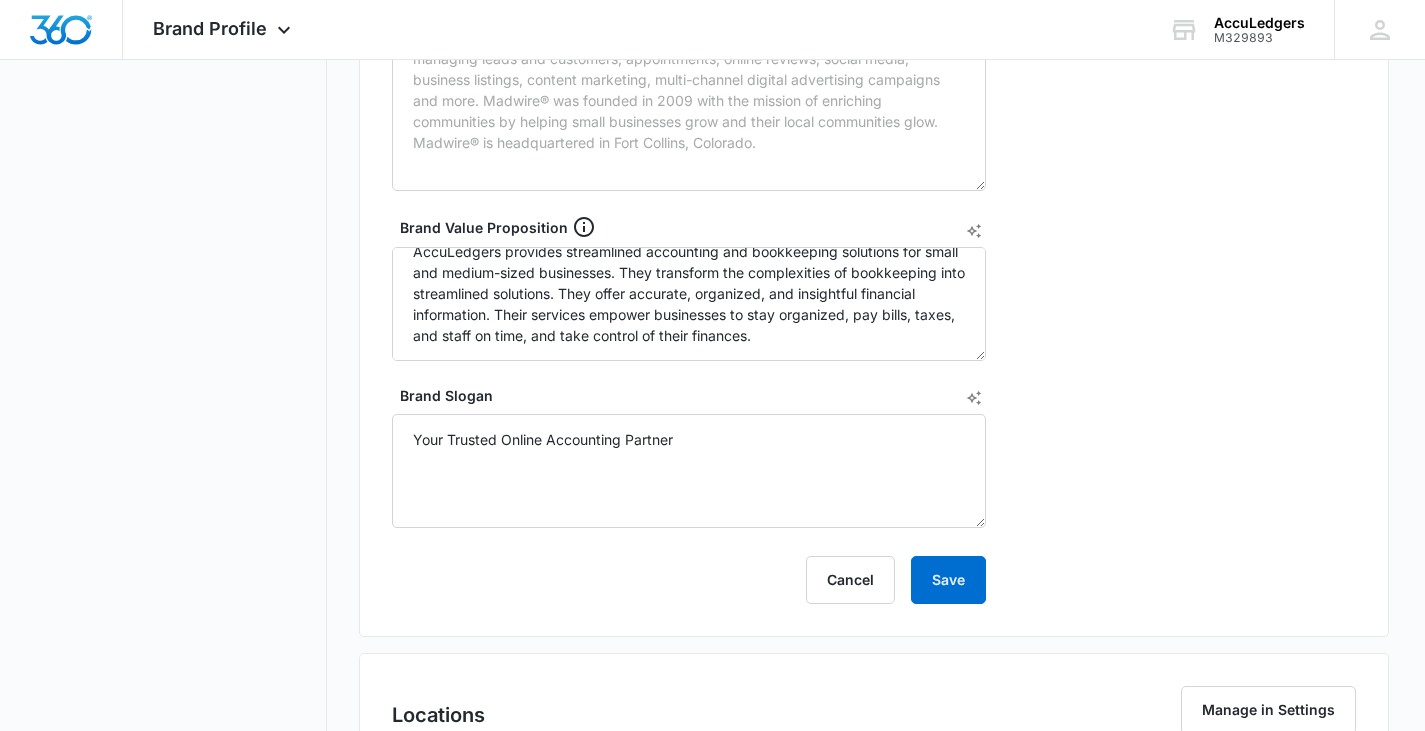 click on "Brand Info Edit Year Established 2024 Brand Voice innovative transparent reliable efficient personalized trusted client-centric streamlined accurate Brand Information Brand Value Proposition AccuLedgers provides streamlined accounting and bookkeeping solutions for small and medium-sized businesses. They transform the complexities of bookkeeping into streamlined solutions. They offer accurate, organized, and insightful financial information. Their services empower businesses to stay organized, pay bills, taxes, and staff on time, and take control of their finances. Brand Slogan Your Trusted Online Accounting Partner Cancel Save" at bounding box center [874, 122] 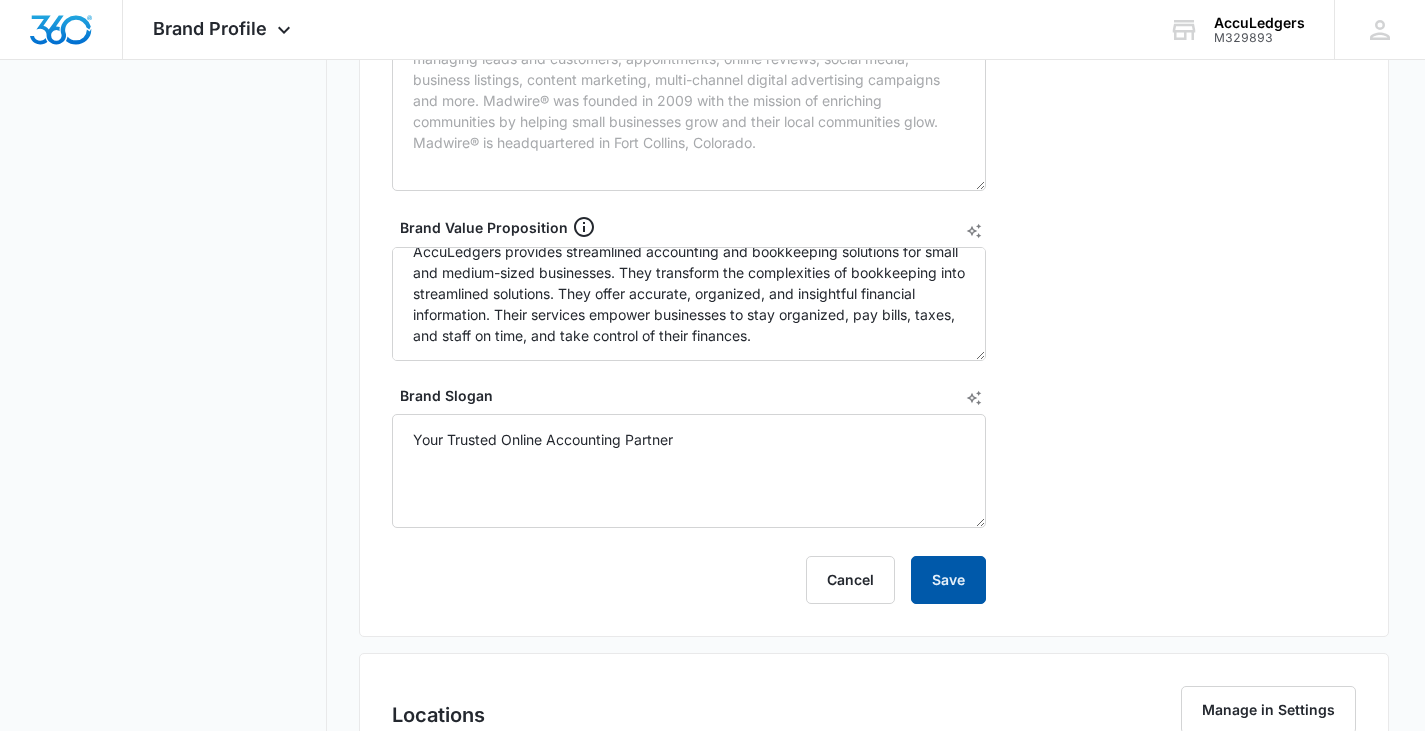 click on "Save" at bounding box center [948, 580] 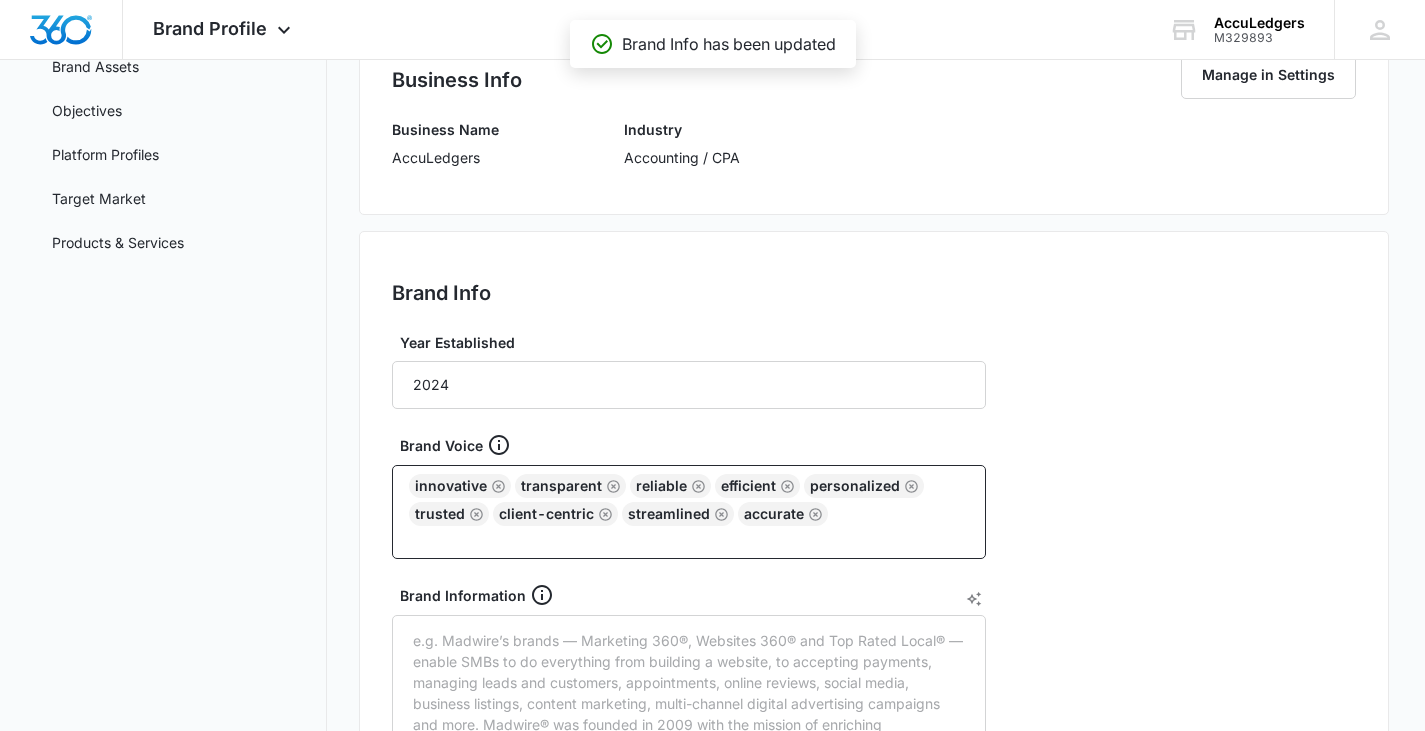 scroll, scrollTop: 0, scrollLeft: 0, axis: both 